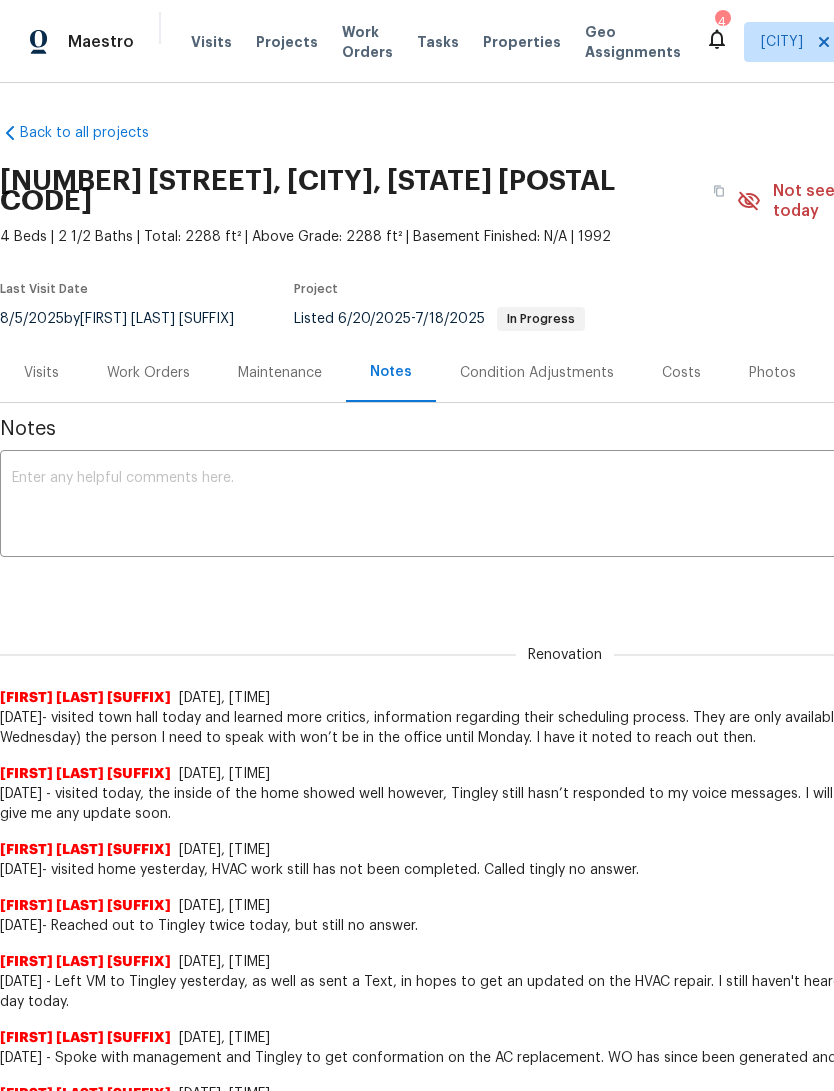 scroll, scrollTop: -151, scrollLeft: -214, axis: both 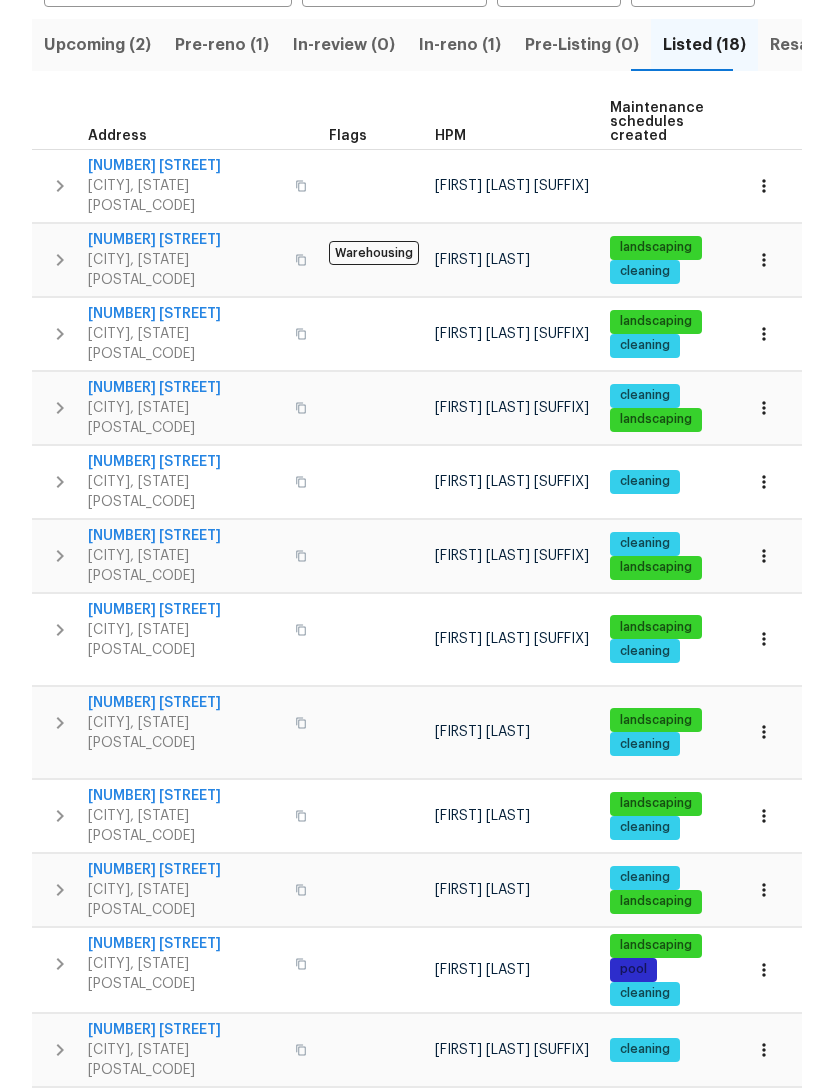 click on "[NUMBER] [STREET]" at bounding box center [185, 167] 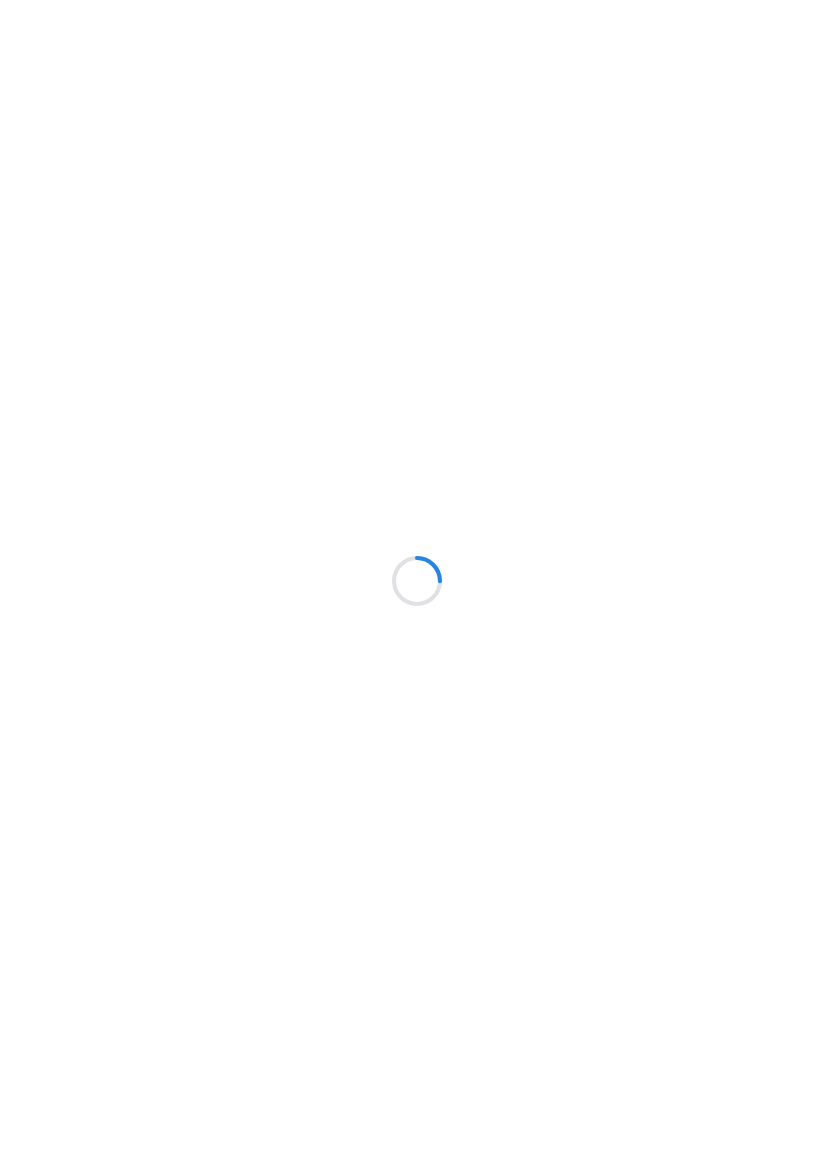 scroll, scrollTop: 0, scrollLeft: 0, axis: both 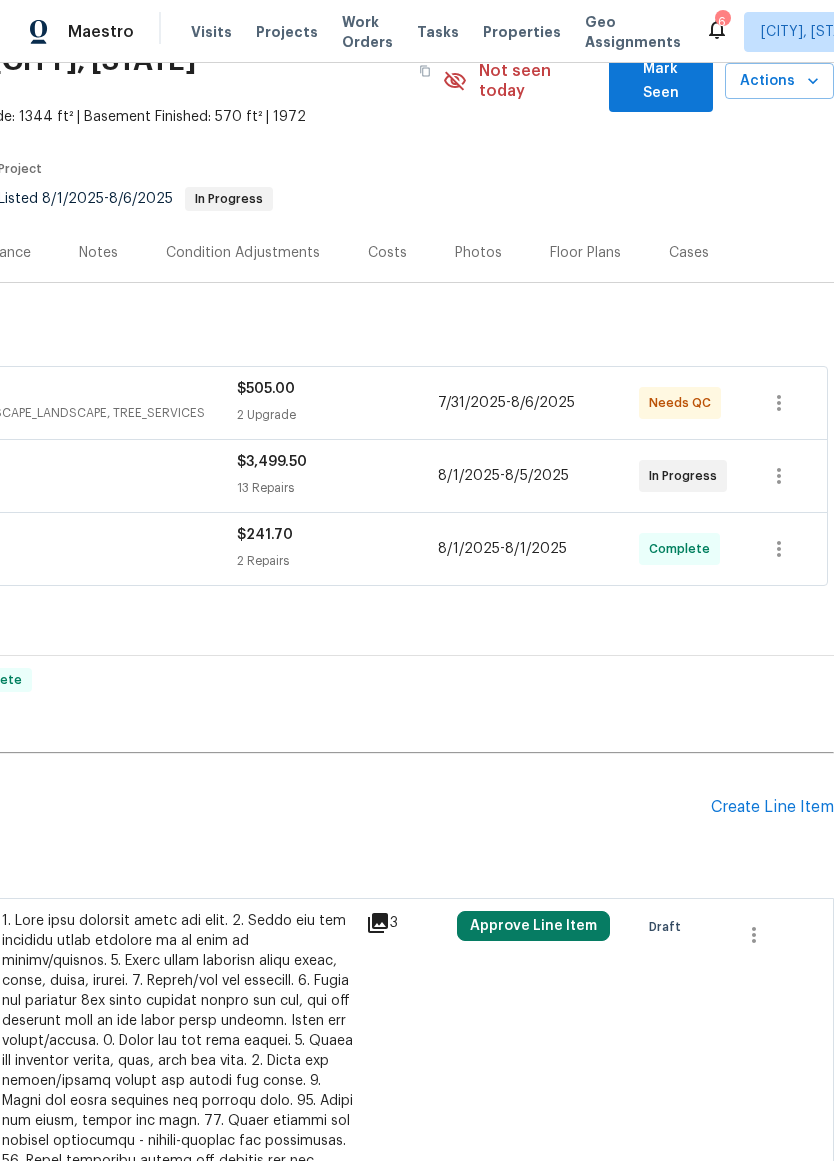 click on "7/31/2025  -  8/6/2025" at bounding box center (538, 403) 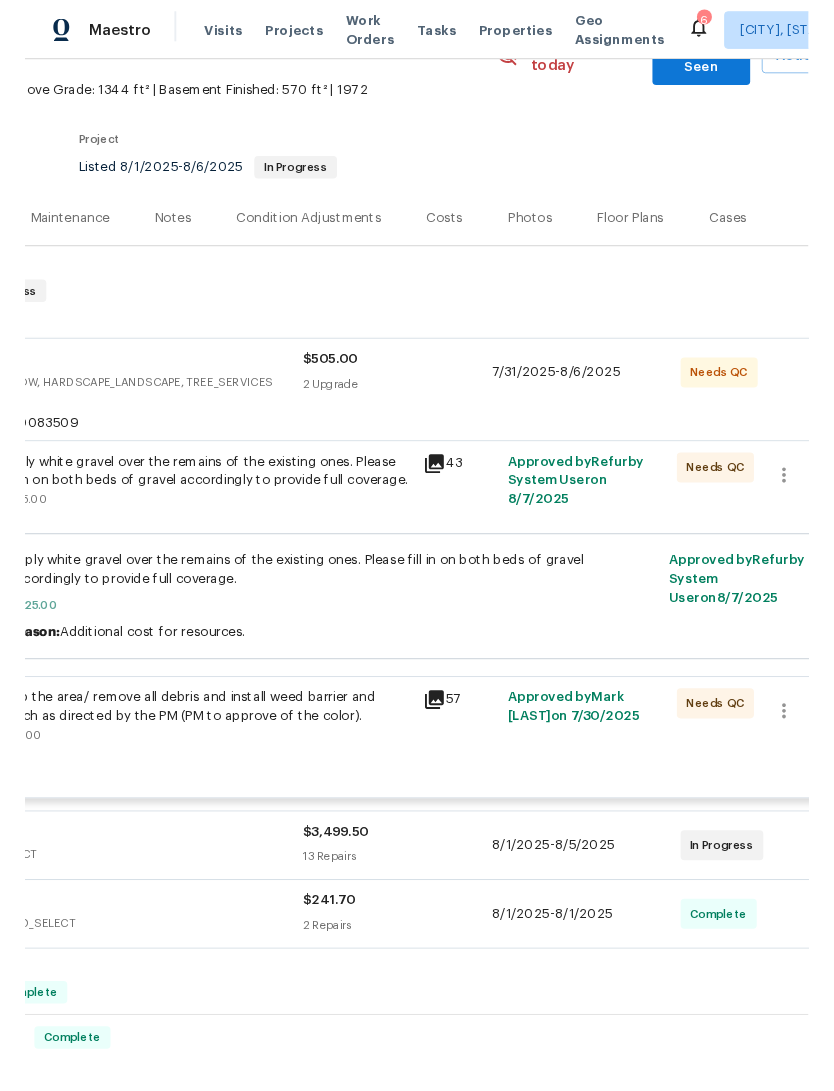 scroll, scrollTop: 123, scrollLeft: 231, axis: both 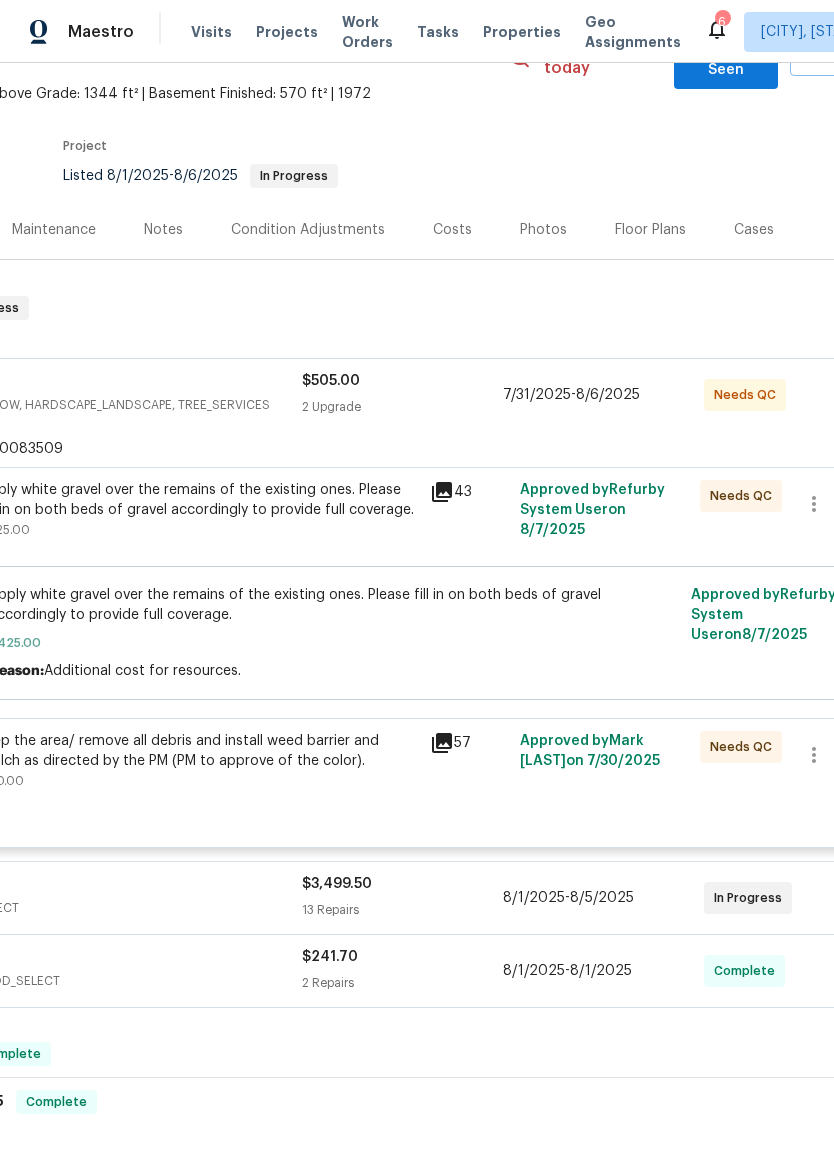 click on "Apply white gravel over the remains of the existing ones. Please fill in on both beds of gravel accordingly to provide full coverage. $425.00" at bounding box center (199, 510) 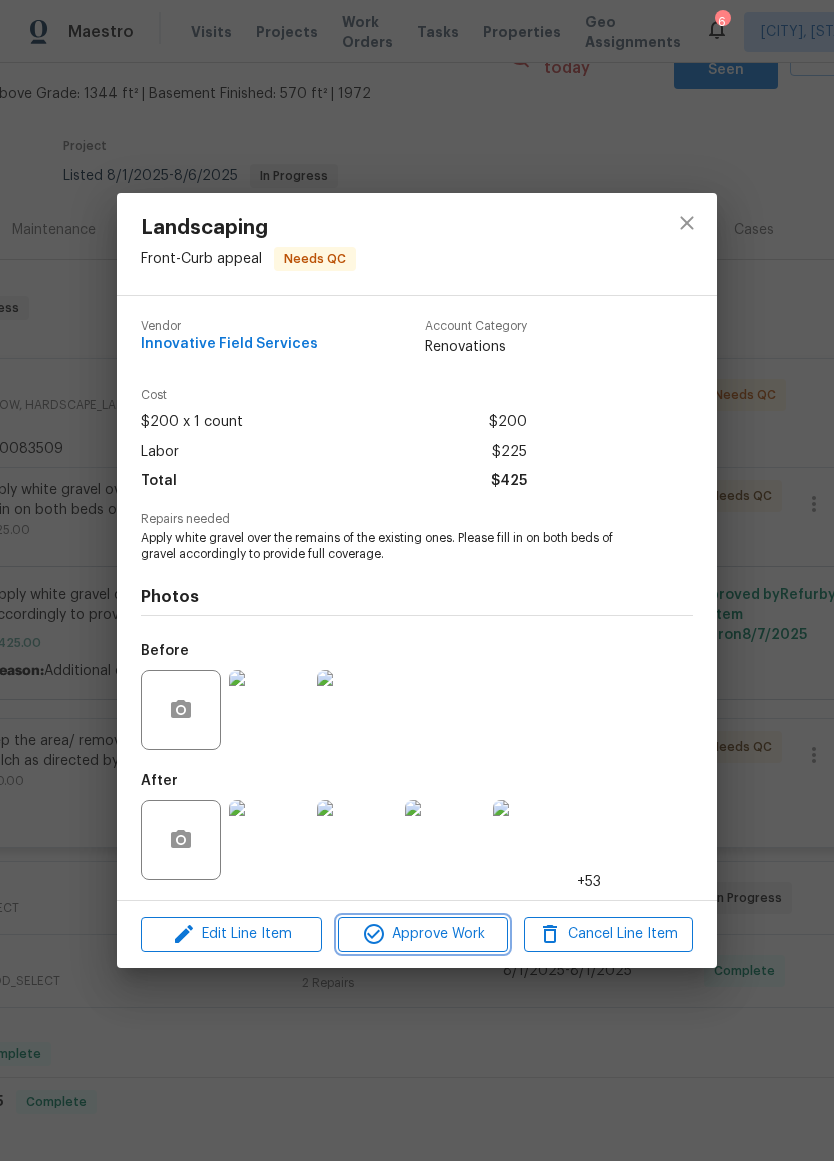 click on "Approve Work" at bounding box center (422, 934) 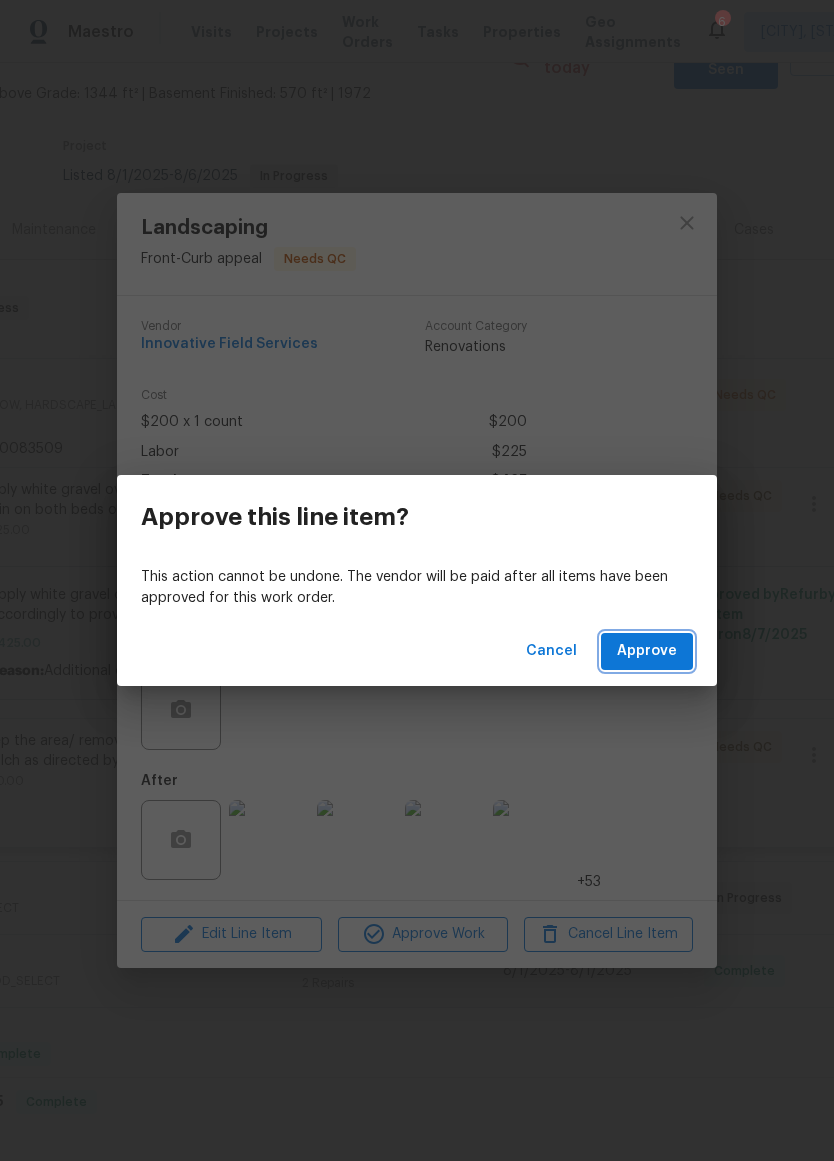 click on "Approve" at bounding box center [647, 651] 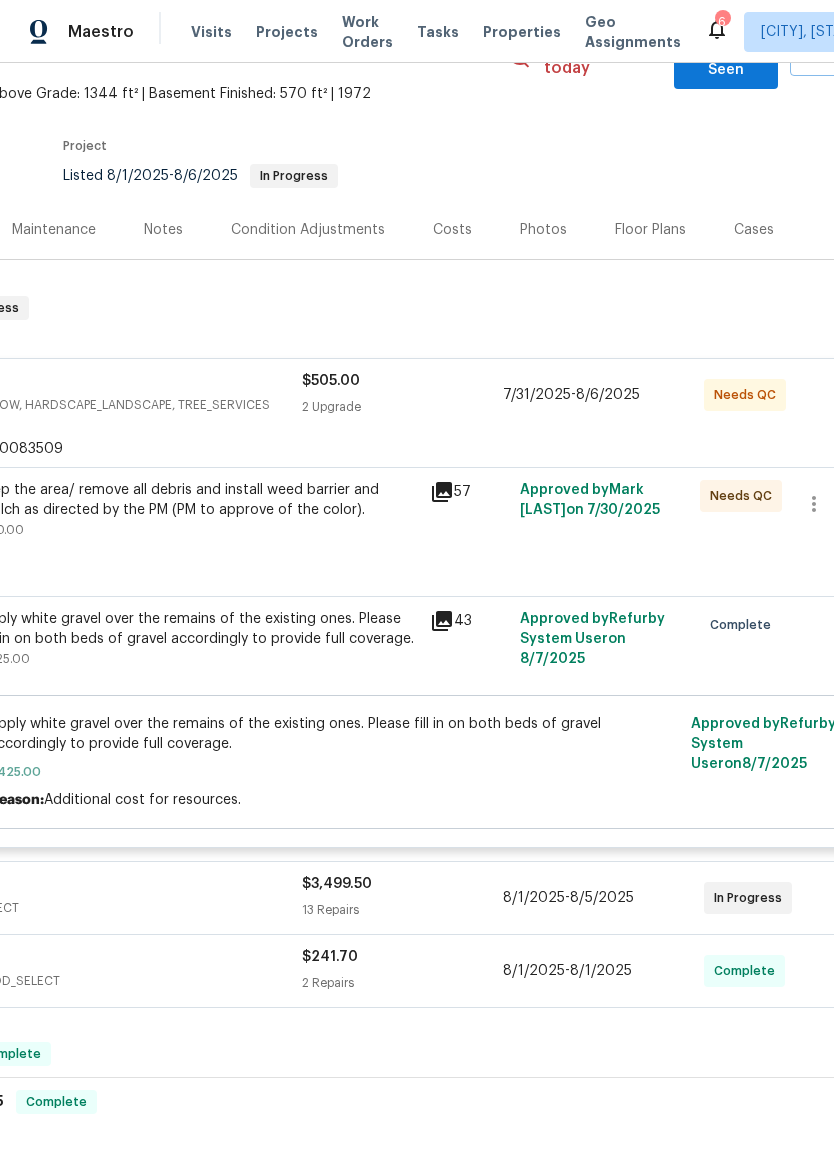 click on "57" at bounding box center (469, 520) 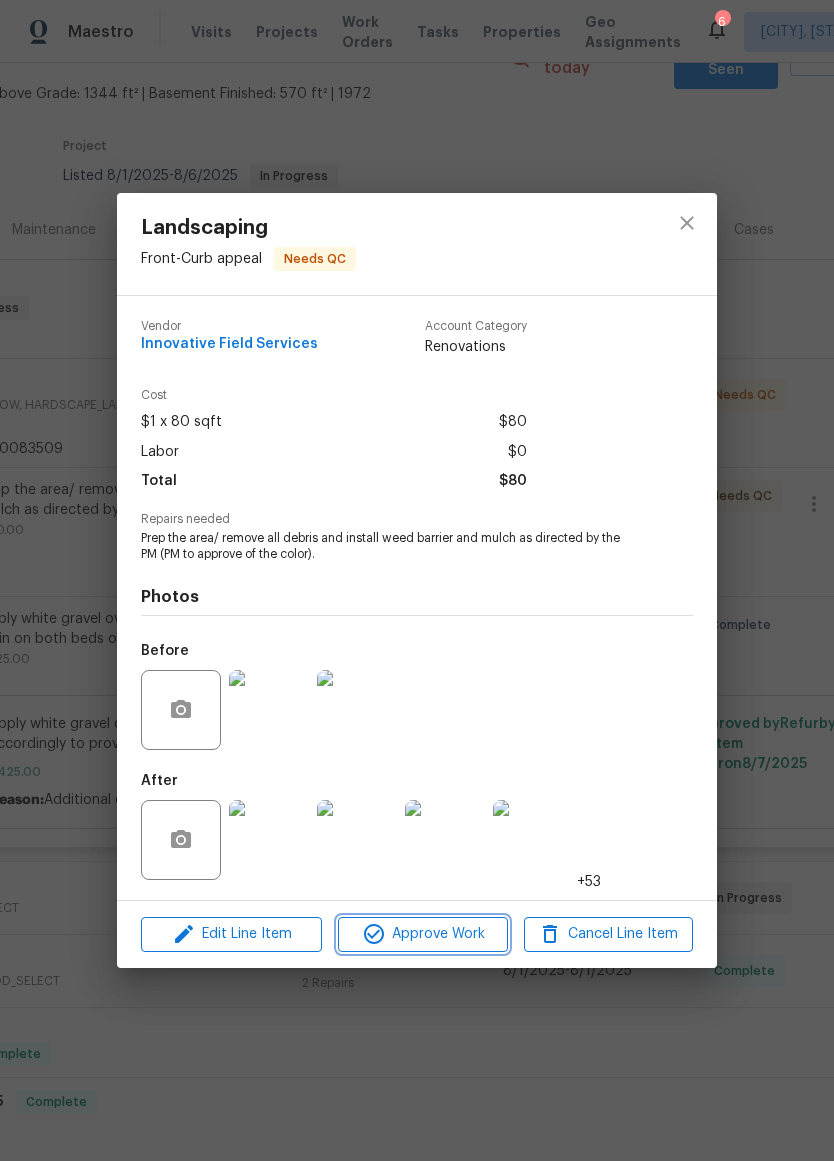 click on "Approve Work" at bounding box center [422, 934] 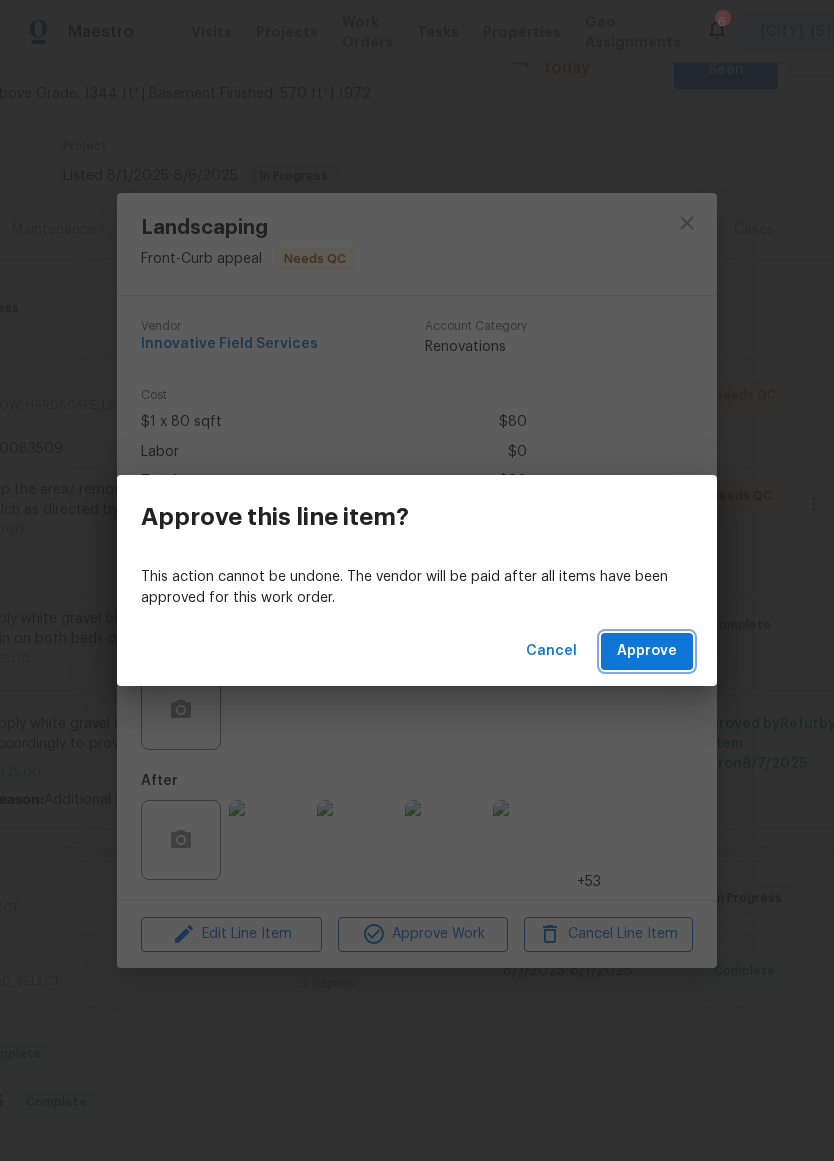 click on "Approve" at bounding box center [647, 651] 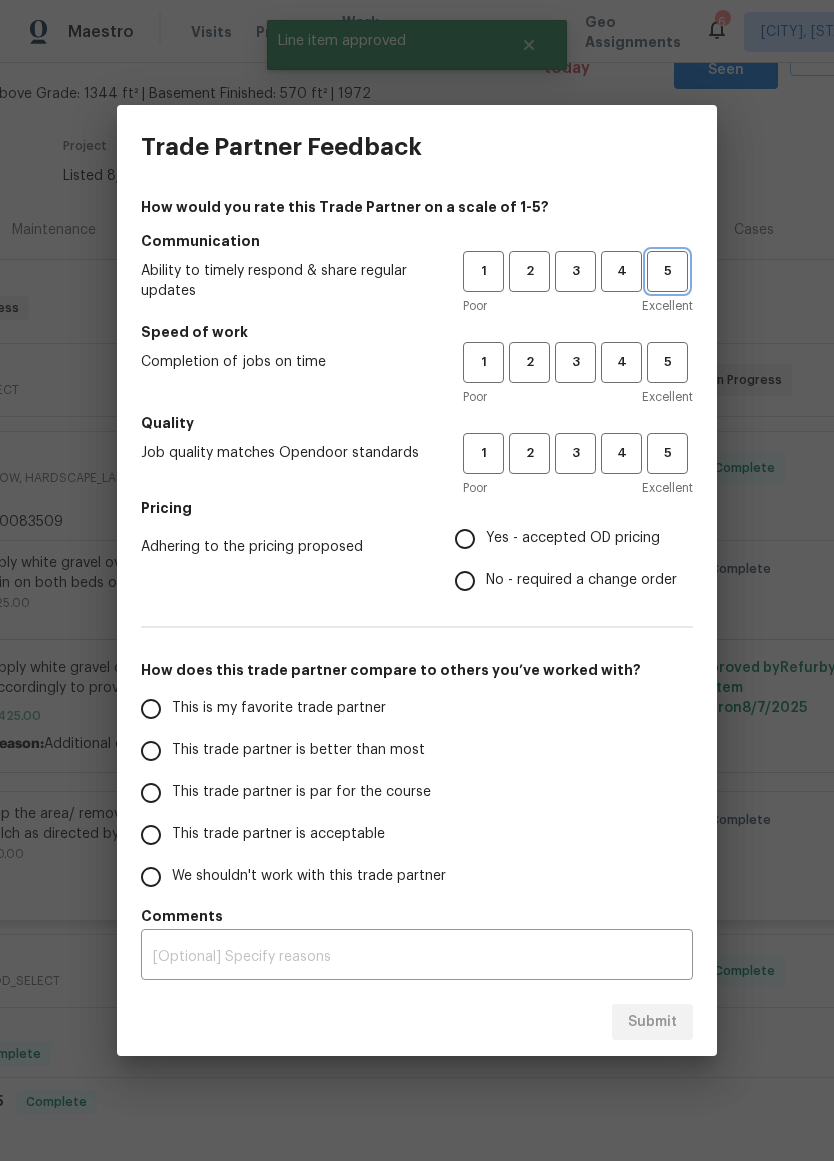 click on "5" at bounding box center [667, 271] 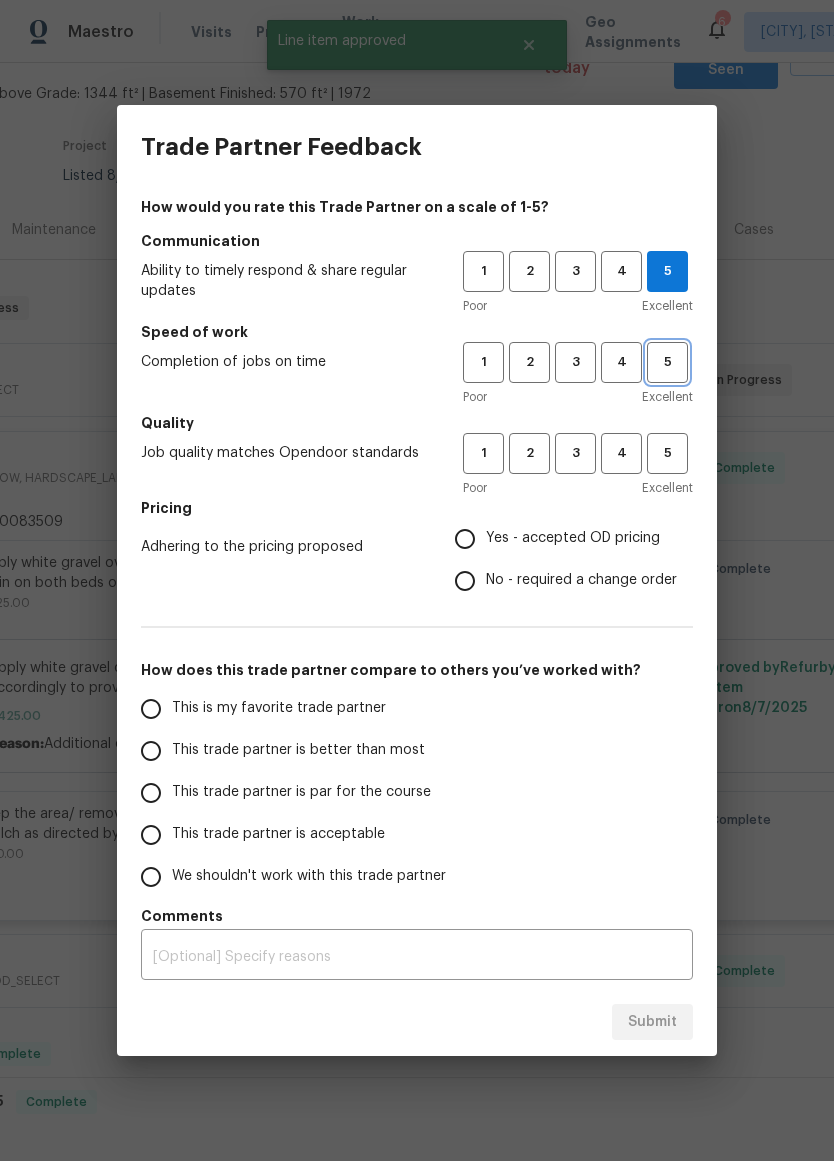 click on "5" at bounding box center (667, 362) 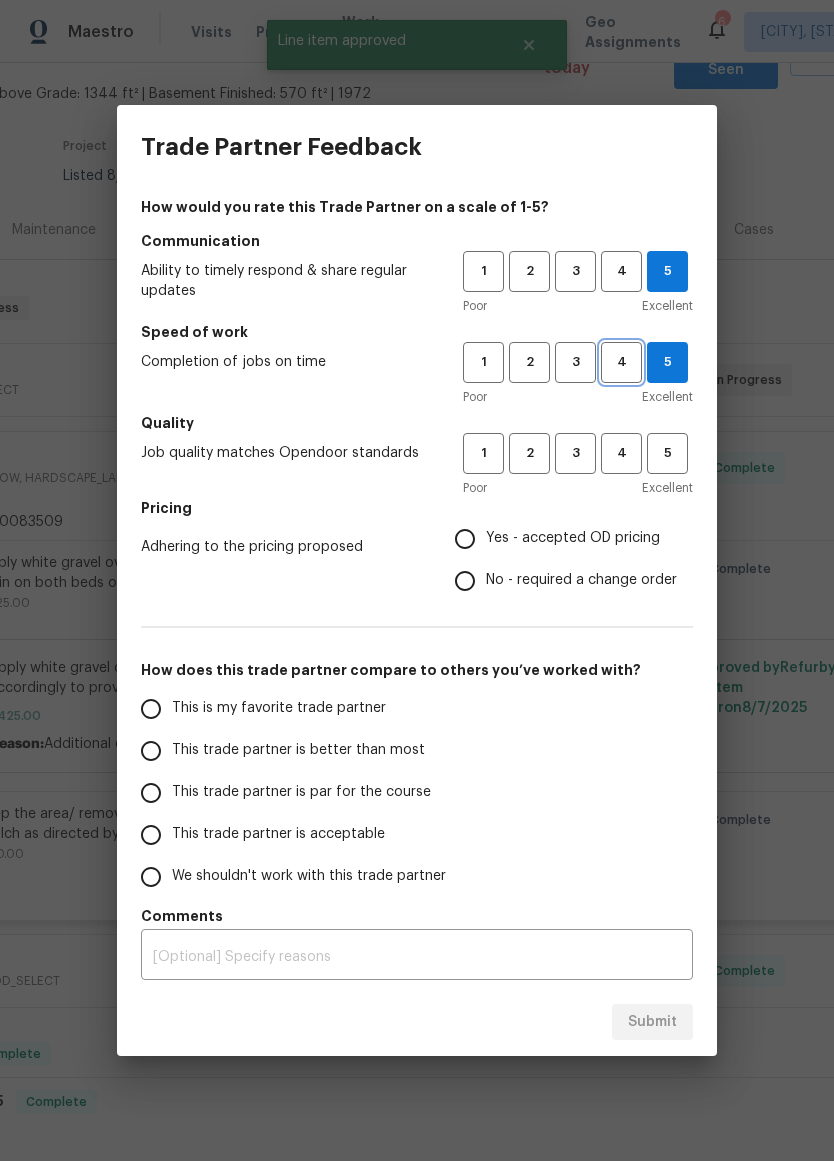 click on "4" at bounding box center (621, 362) 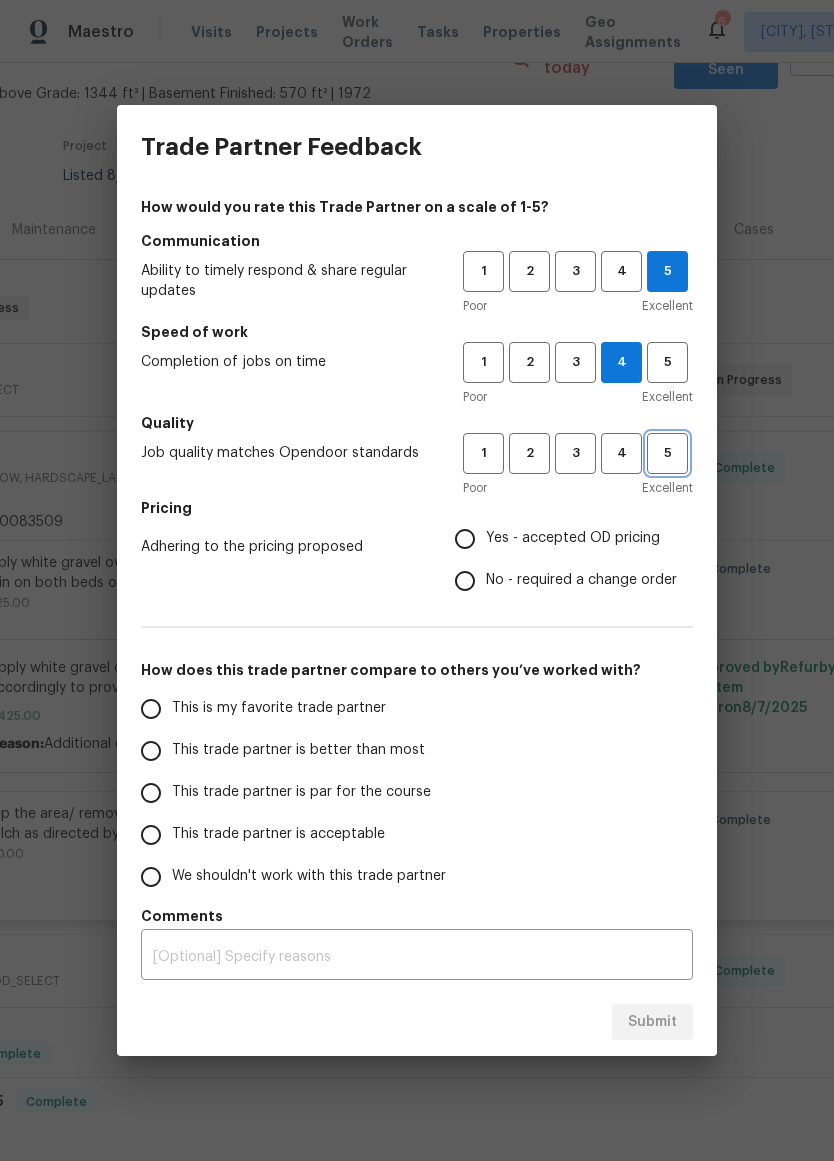 click on "5" at bounding box center (667, 453) 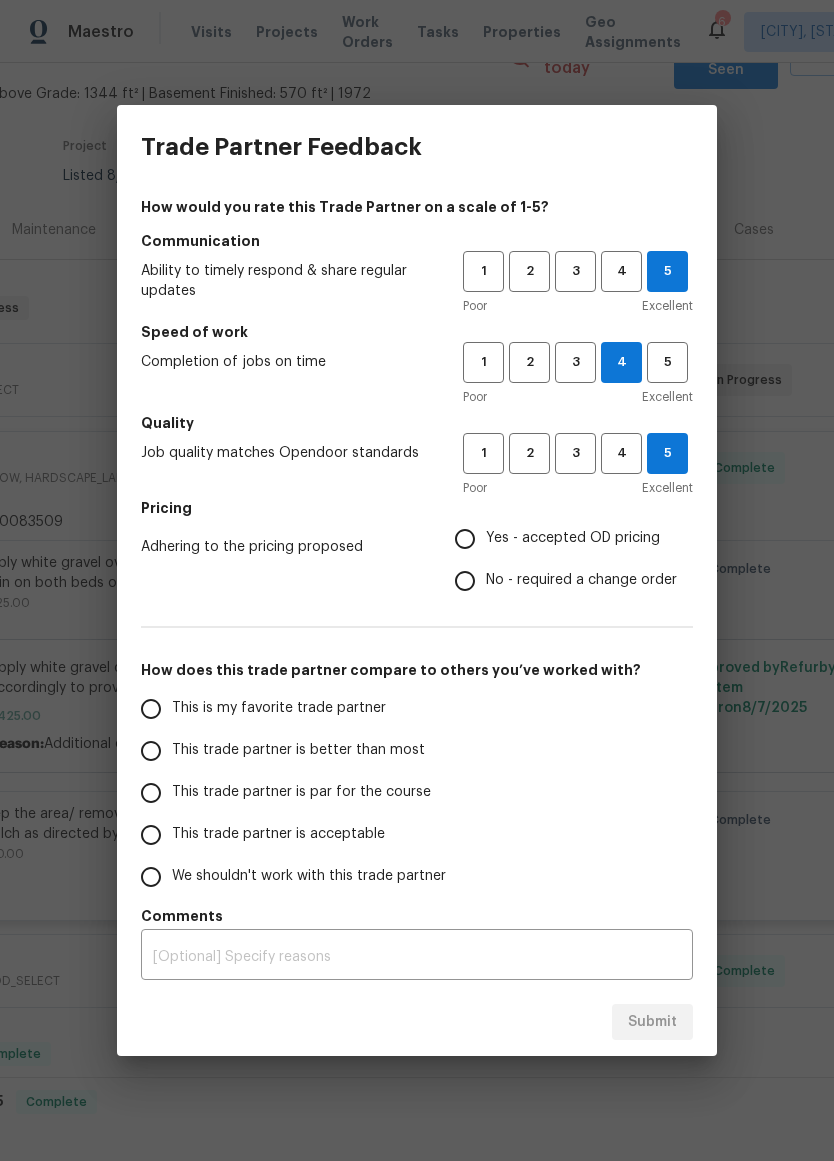 click on "No - required a change order" at bounding box center [581, 580] 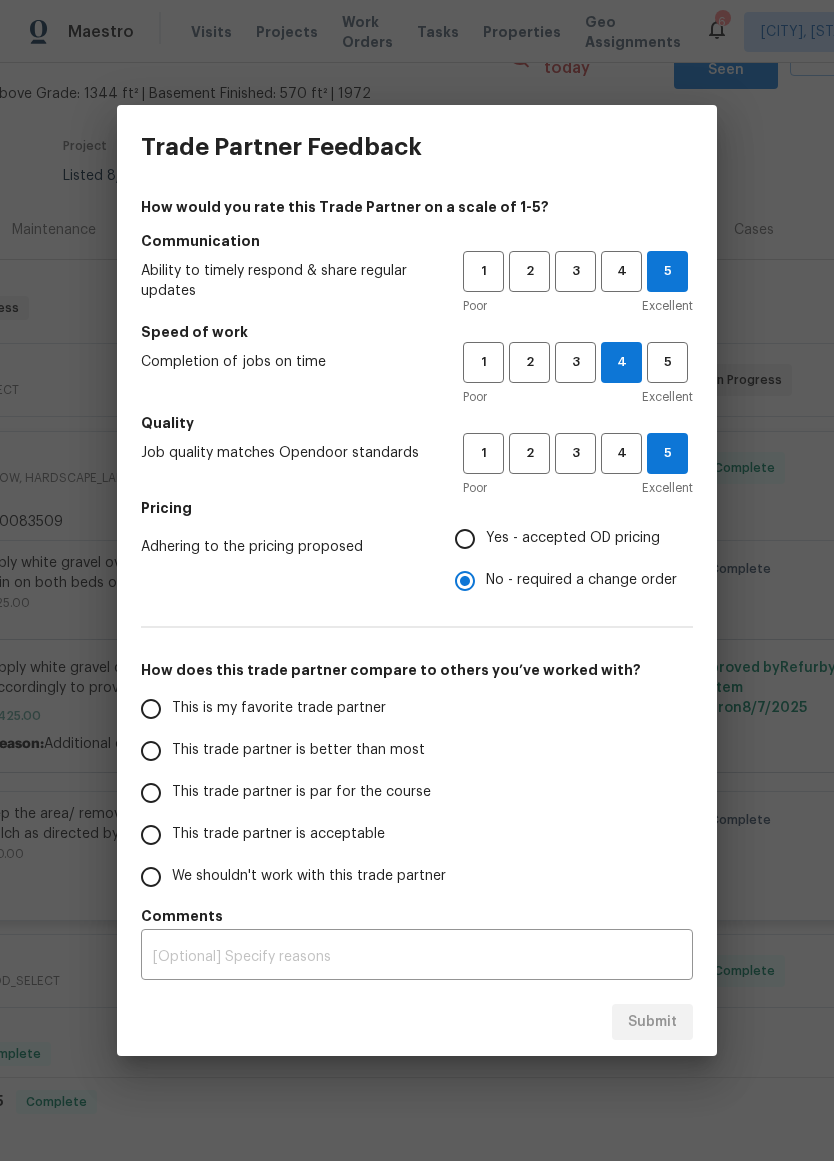 click on "This trade partner is better than most" at bounding box center (151, 751) 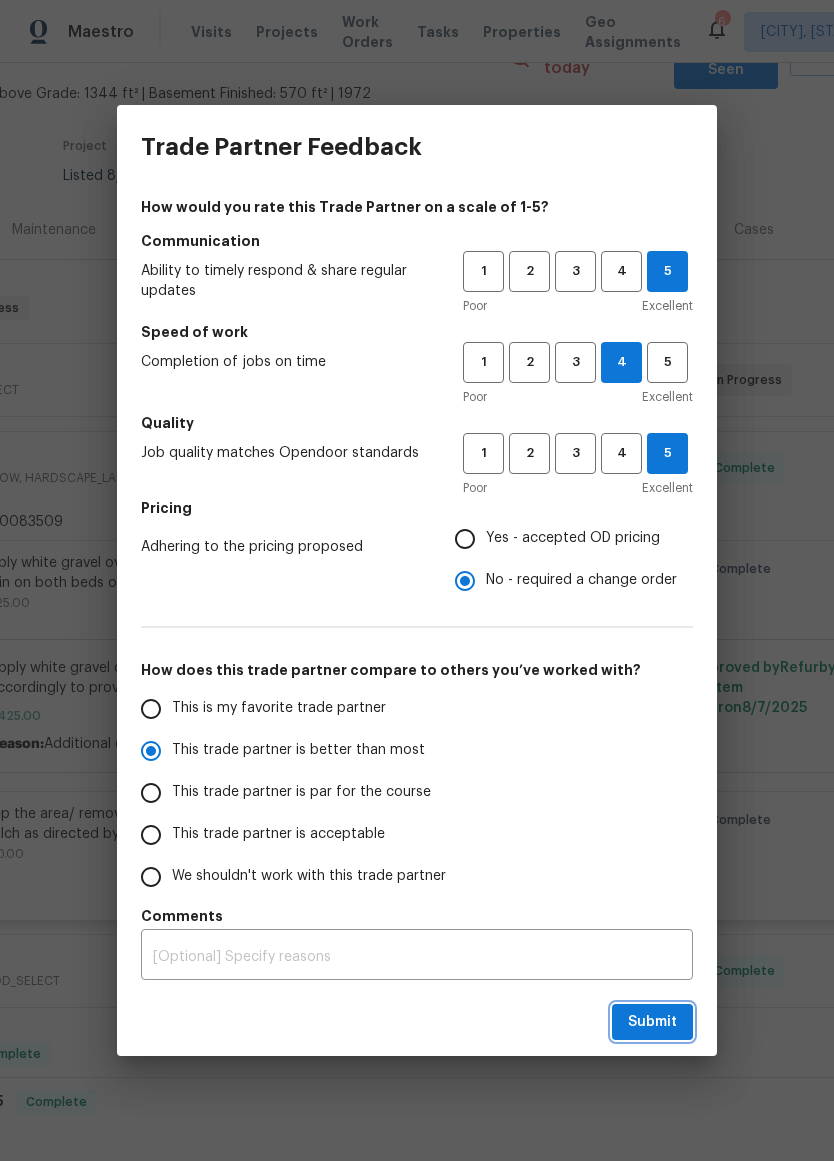 click on "Submit" at bounding box center [652, 1022] 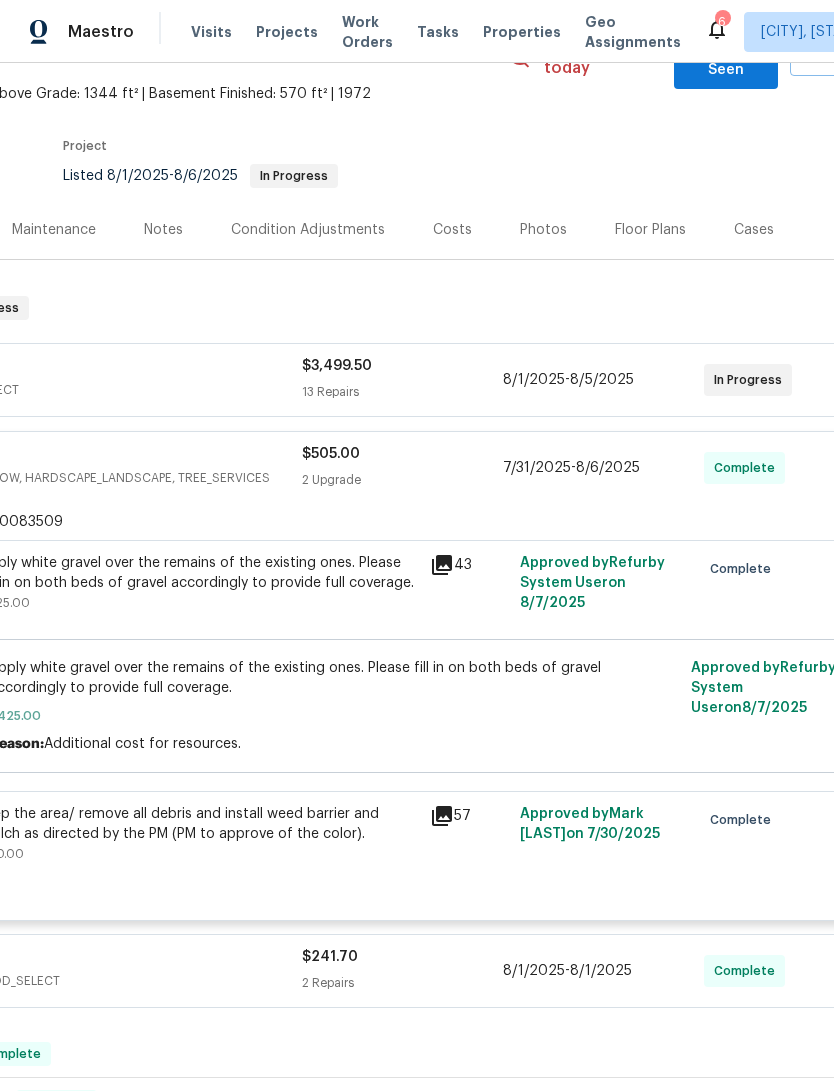 scroll, scrollTop: 123, scrollLeft: 231, axis: both 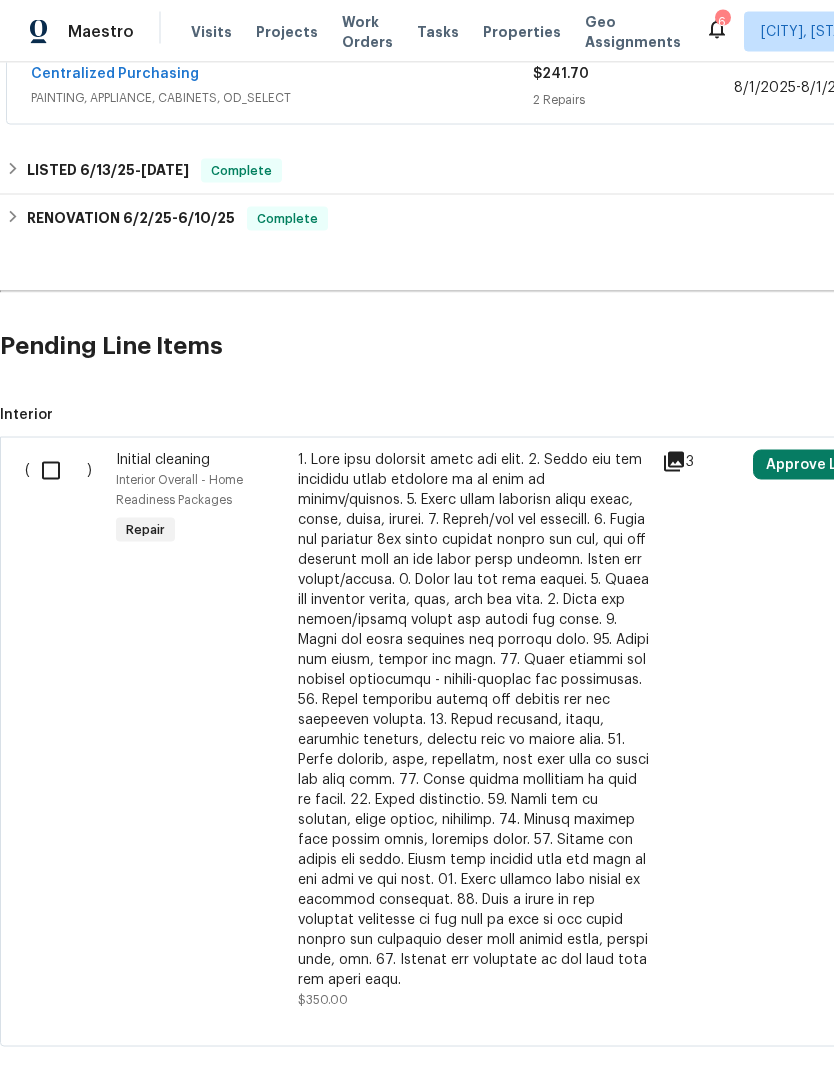 click at bounding box center [58, 471] 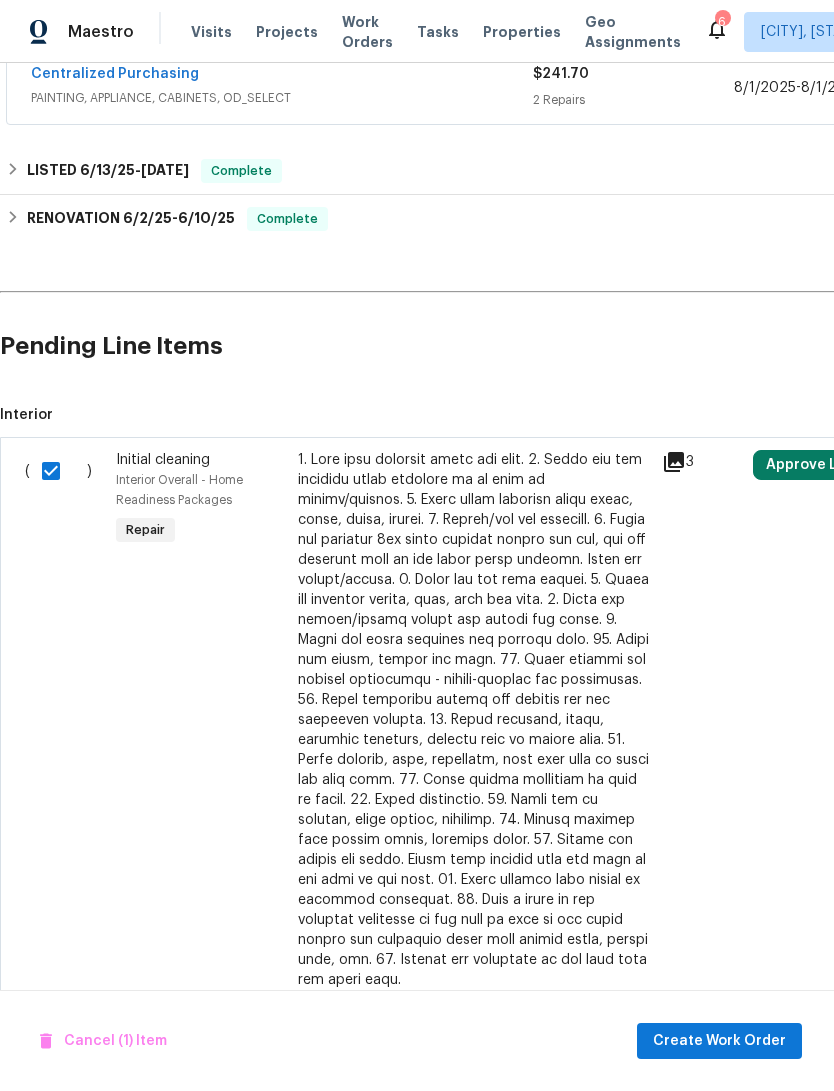click on "Cancel (1) Item Create Work Order" at bounding box center (417, 1041) 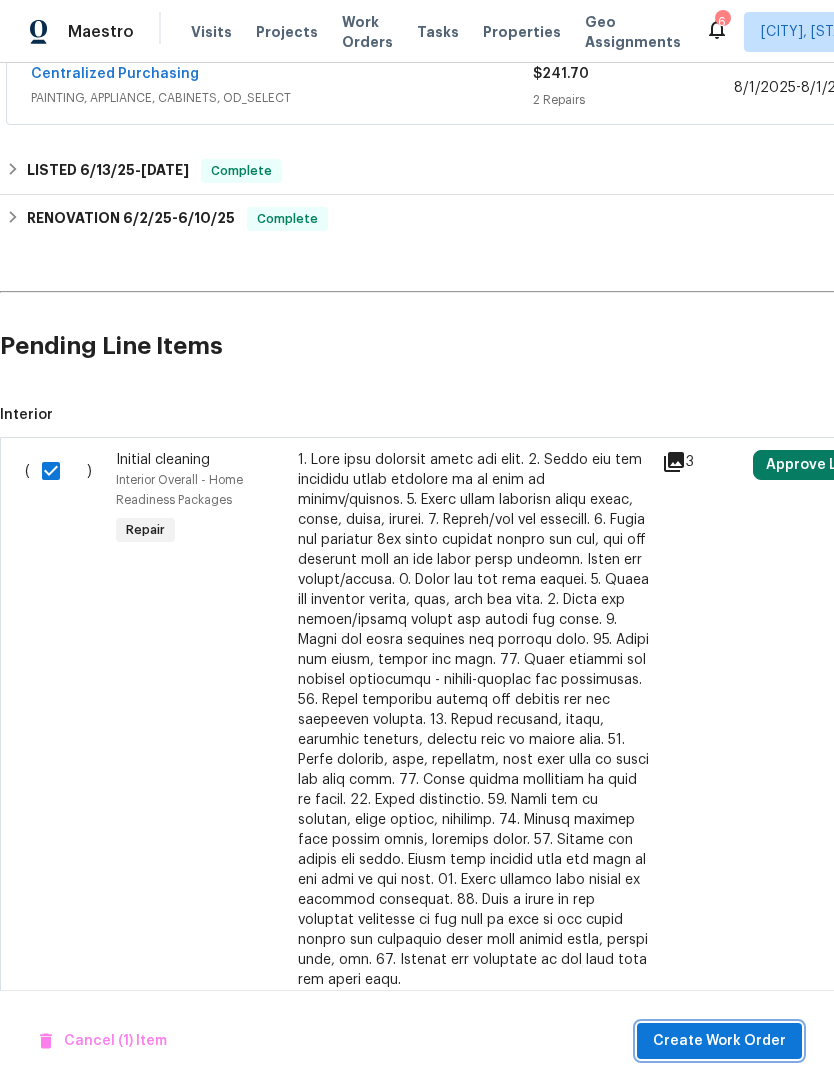 click on "Create Work Order" at bounding box center [719, 1041] 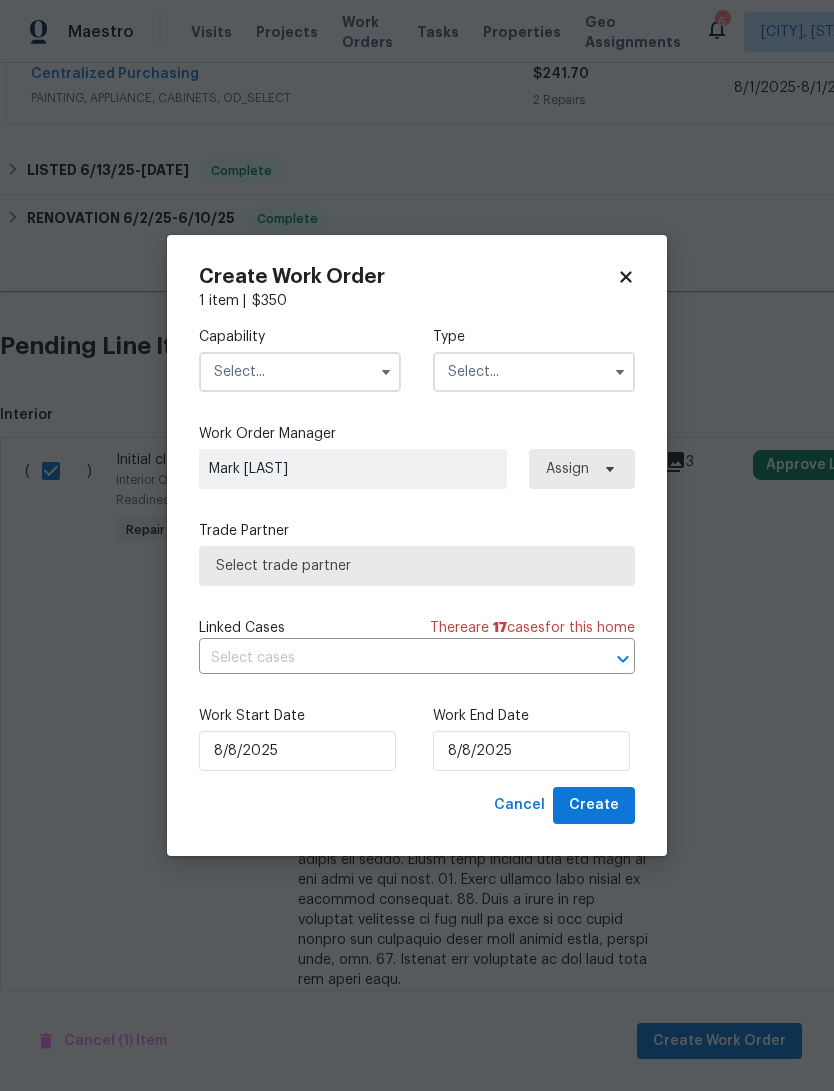 click at bounding box center [300, 372] 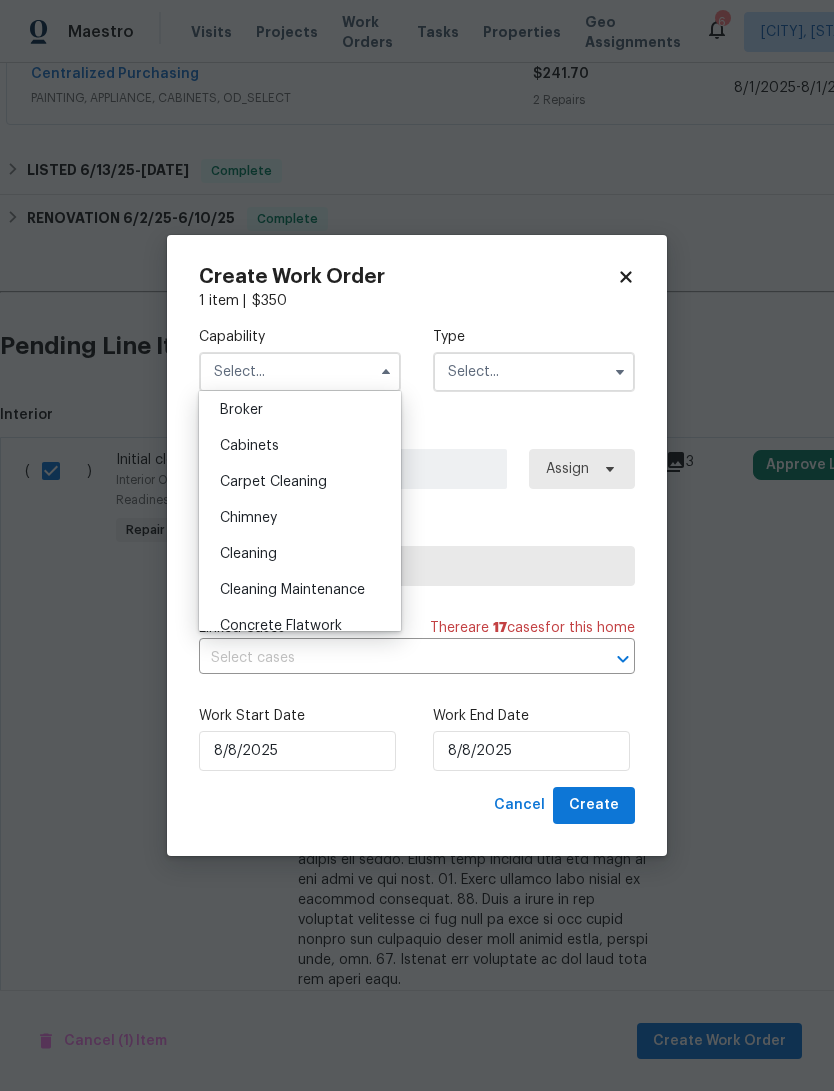 scroll, scrollTop: 149, scrollLeft: 0, axis: vertical 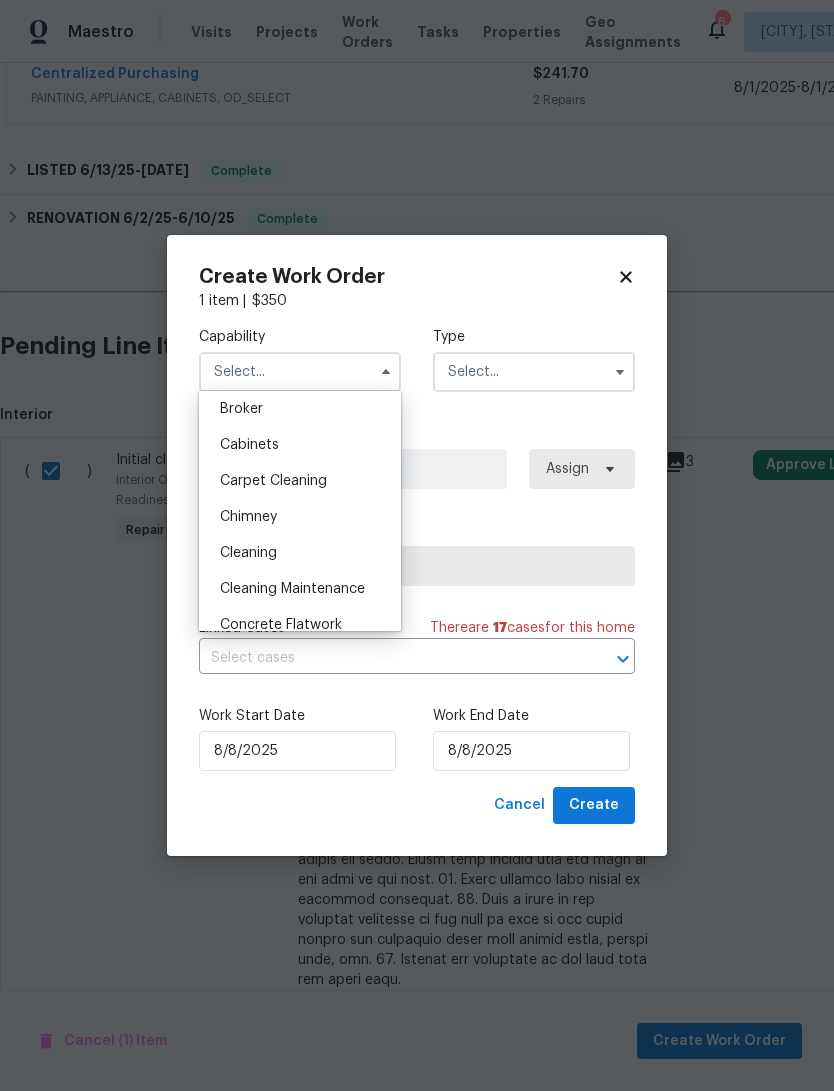 click on "Cleaning" at bounding box center (248, 553) 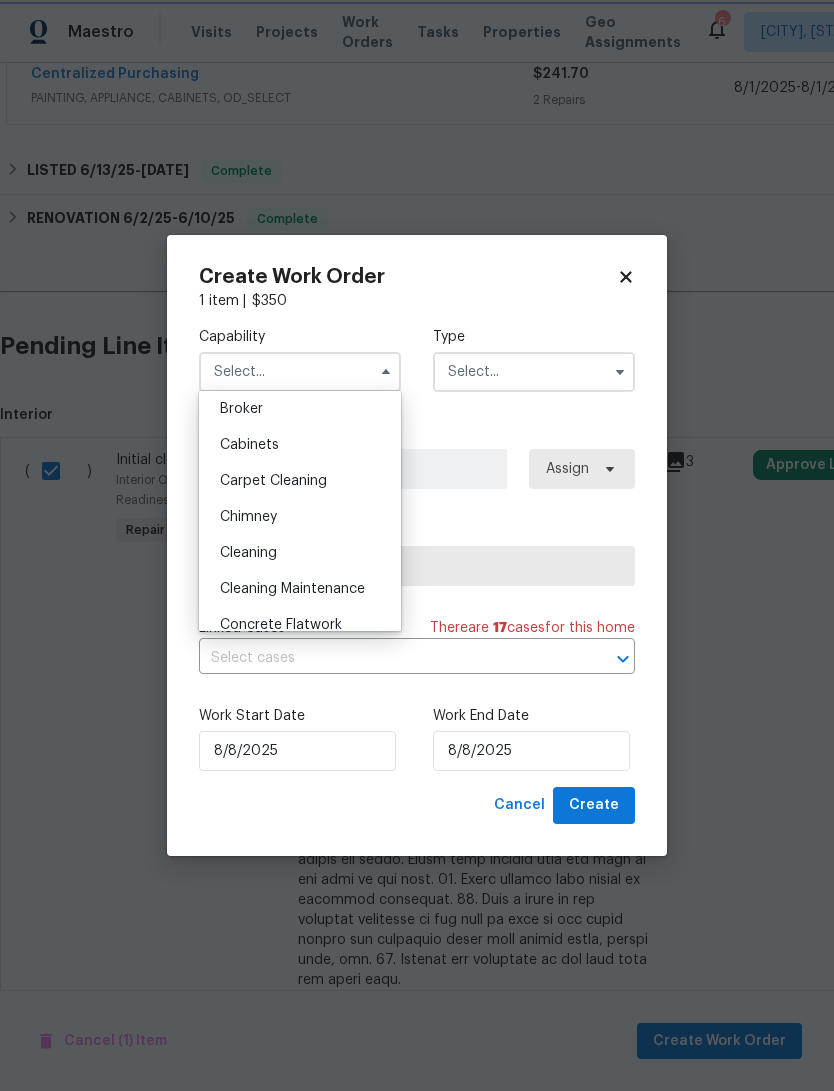 type on "Cleaning" 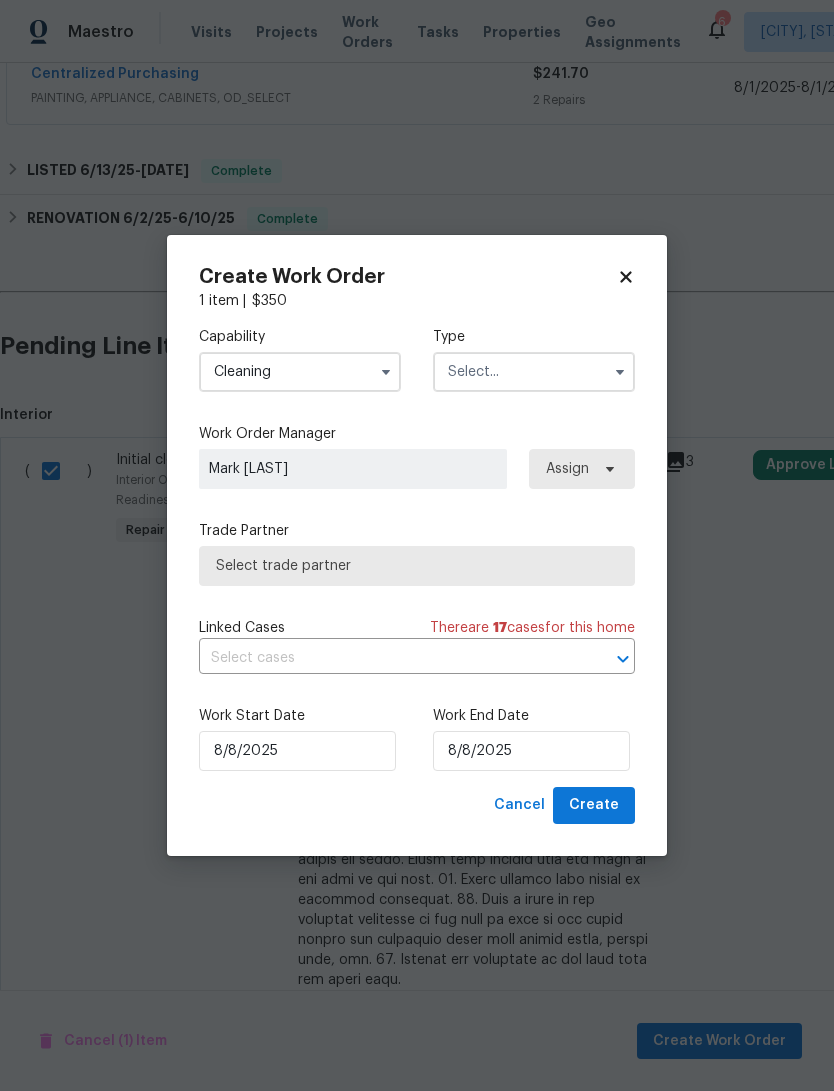 click at bounding box center (534, 372) 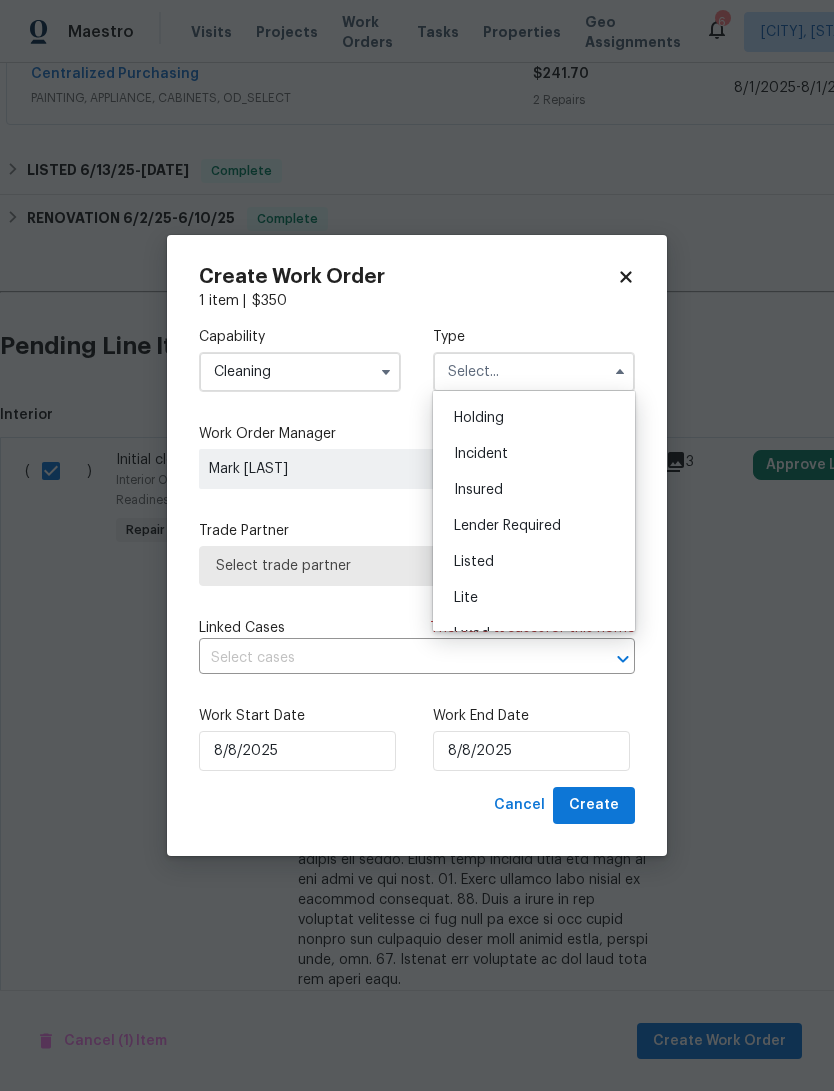 scroll, scrollTop: 69, scrollLeft: 0, axis: vertical 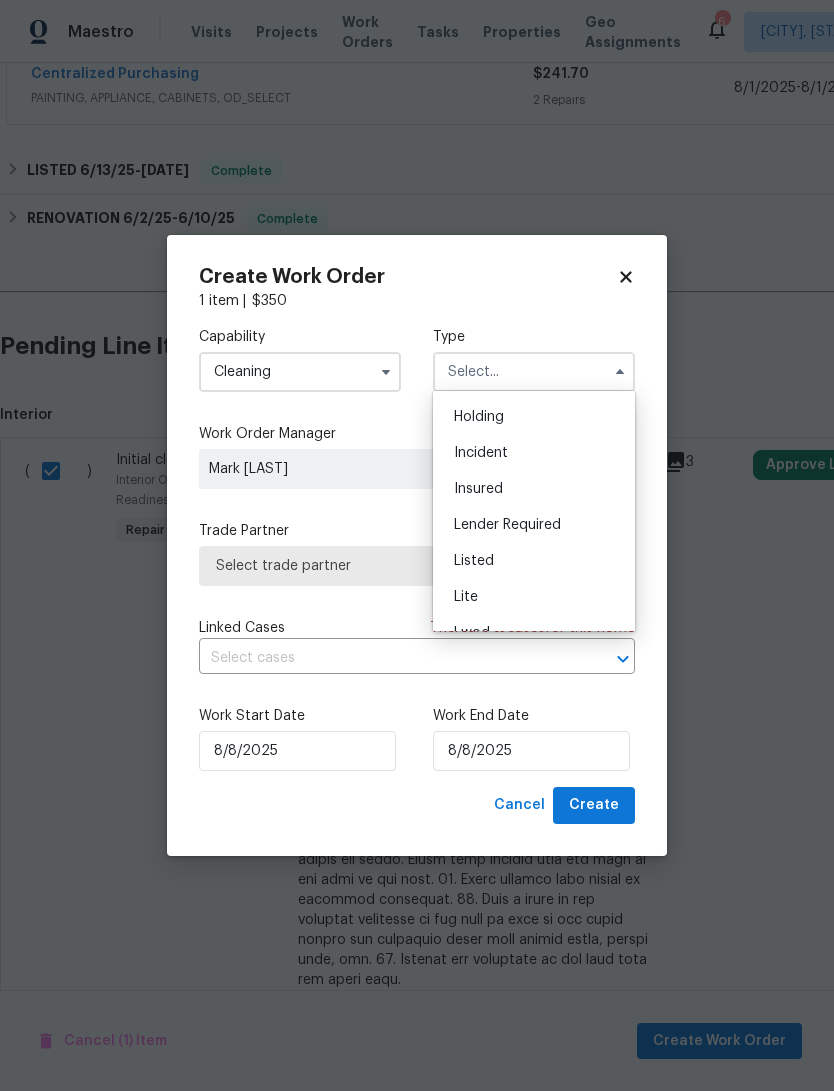click on "Listed" at bounding box center [534, 561] 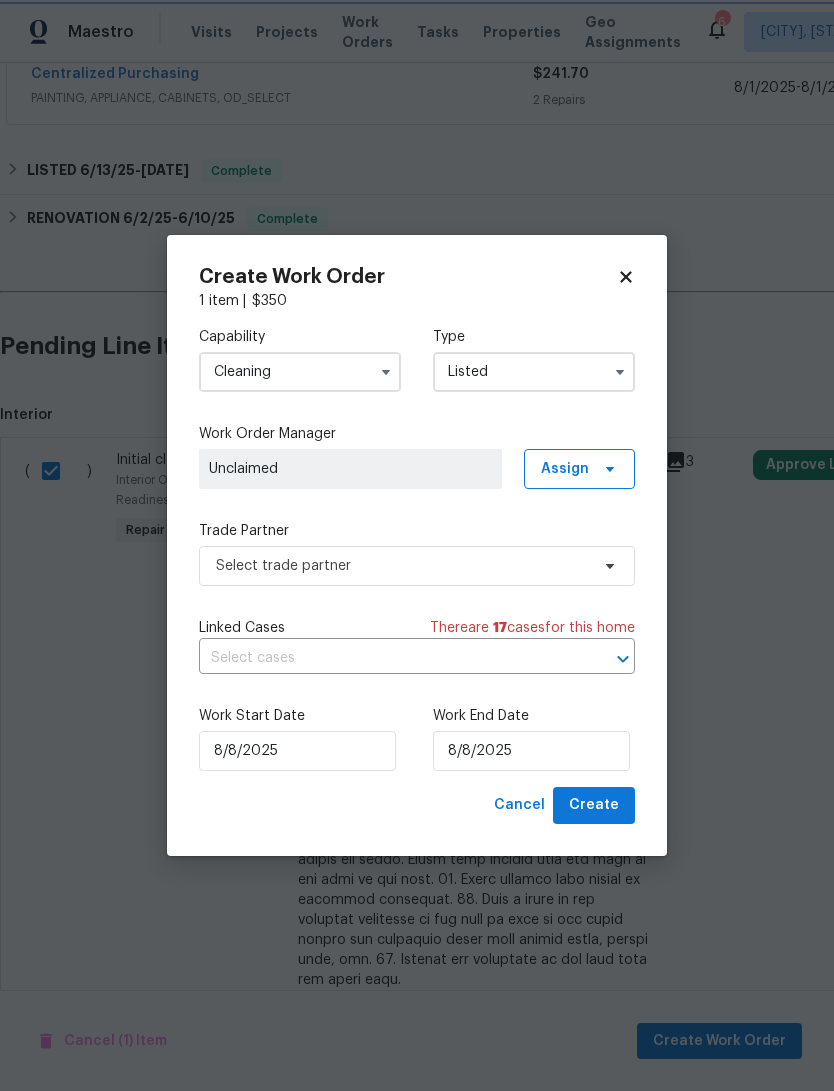 scroll, scrollTop: 0, scrollLeft: 0, axis: both 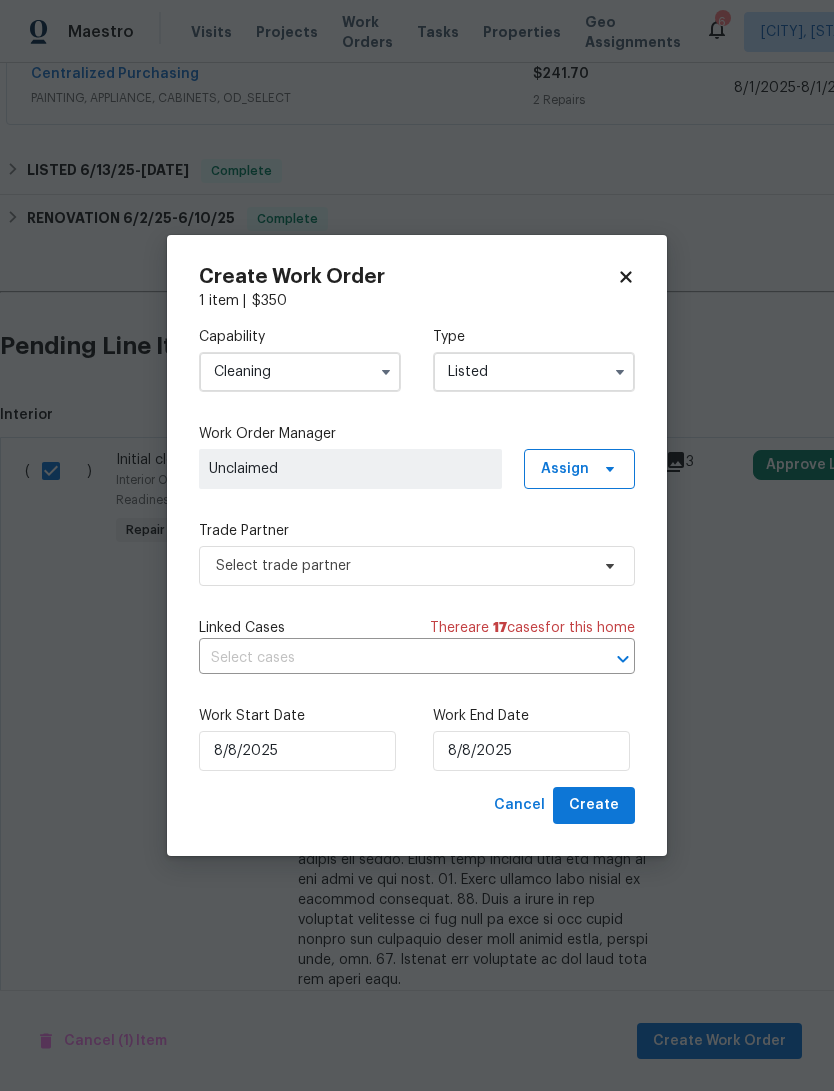 click on "Unclaimed" at bounding box center (350, 469) 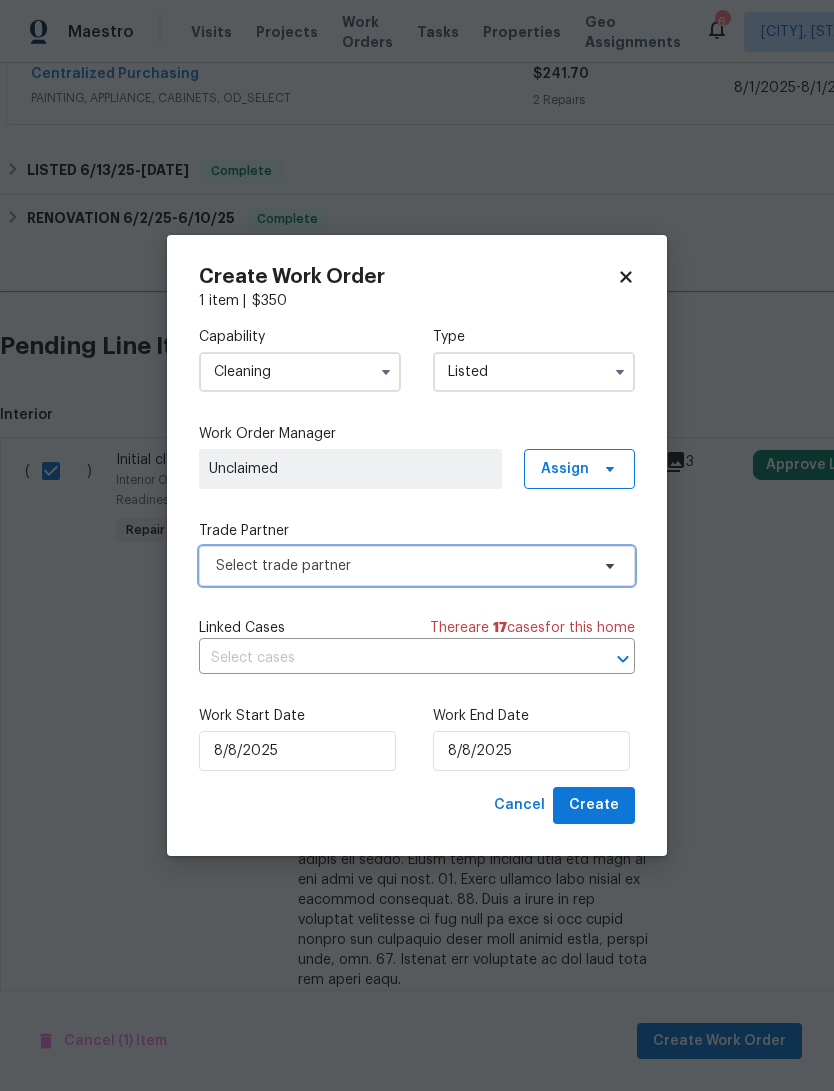 click 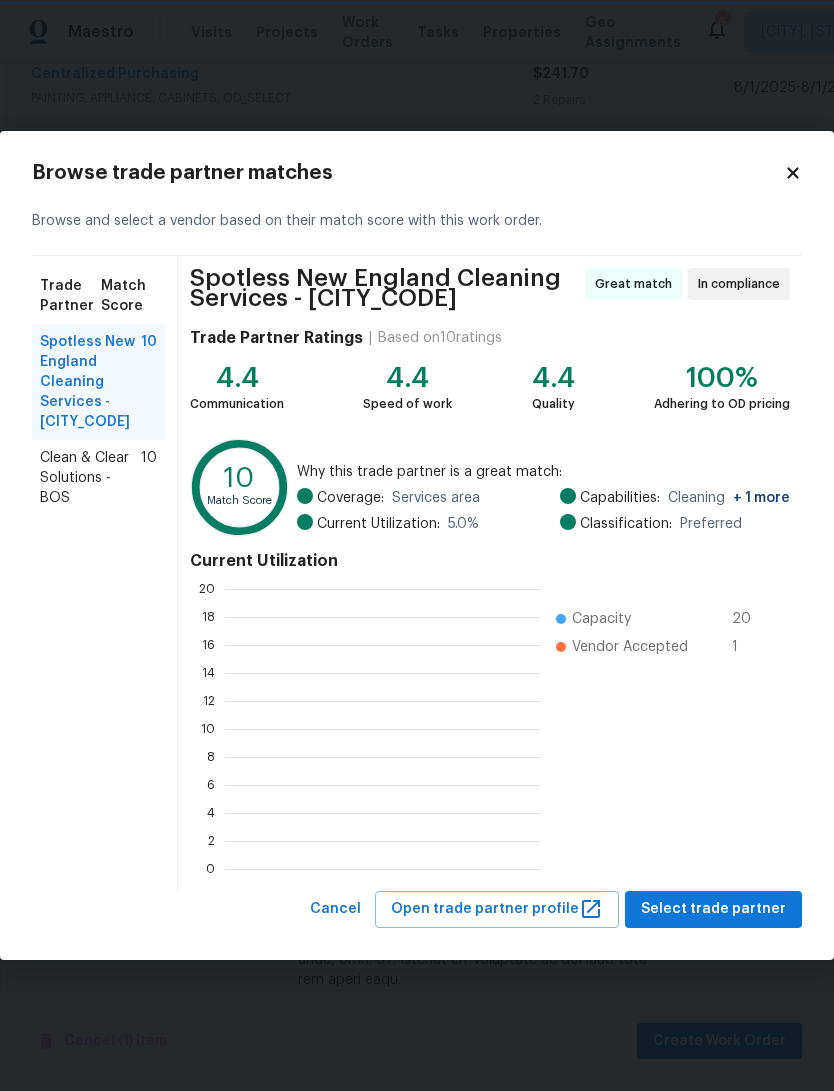 scroll, scrollTop: 280, scrollLeft: 315, axis: both 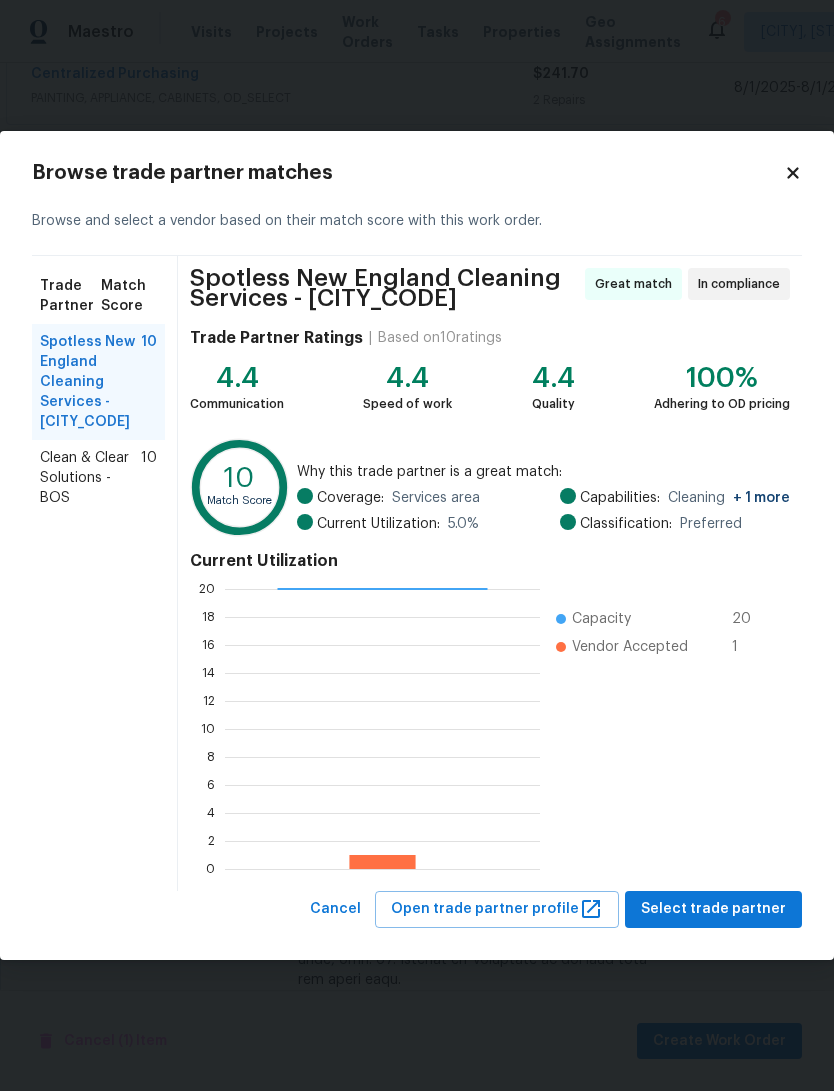 click on "Maestro Visits Projects Work Orders Tasks Properties Geo Assignments 6 Boston, MA Mark DiDio Jr. Back to all projects 217 Cedar Brook Rd, Lynn, MA 01904 3 Beds | 2 Baths | Total: 1914 ft² | Above Grade: 1344 ft² | Basement Finished: 570 ft² | 1972 Not seen today Mark Seen Actions Last Visit Date 8/4/2025  by  Mark DiDio Jr.   Project Listed   8/1/2025  -  8/6/2025 In Progress Visits Work Orders Maintenance Notes Condition Adjustments Costs Photos Floor Plans Cases LISTED   8/1/25  -  8/6/25 In Progress OnPeak Exterior Solutions GENERAL_CONTRACTOR, OD_SELECT $3,499.50 13 Repairs 8/1/2025  -  8/5/2025 In Progress Innovative Field Services LANDSCAPING_MAINTENANCE, SNOW, HARDSCAPE_LANDSCAPE, TREE_SERVICES $505.00 2 Upgrade 7/31/2025  -  8/6/2025 Complete Reference:  SXD7S7Z731C7-a50083509 Landscaping Front - Curb appeal Upgrade Apply white gravel over the remains of the existing ones. Please fill in on both beds of gravel accordingly to provide full coverage. $425.00   43 Approved by  Refurby System User  on" at bounding box center [417, 545] 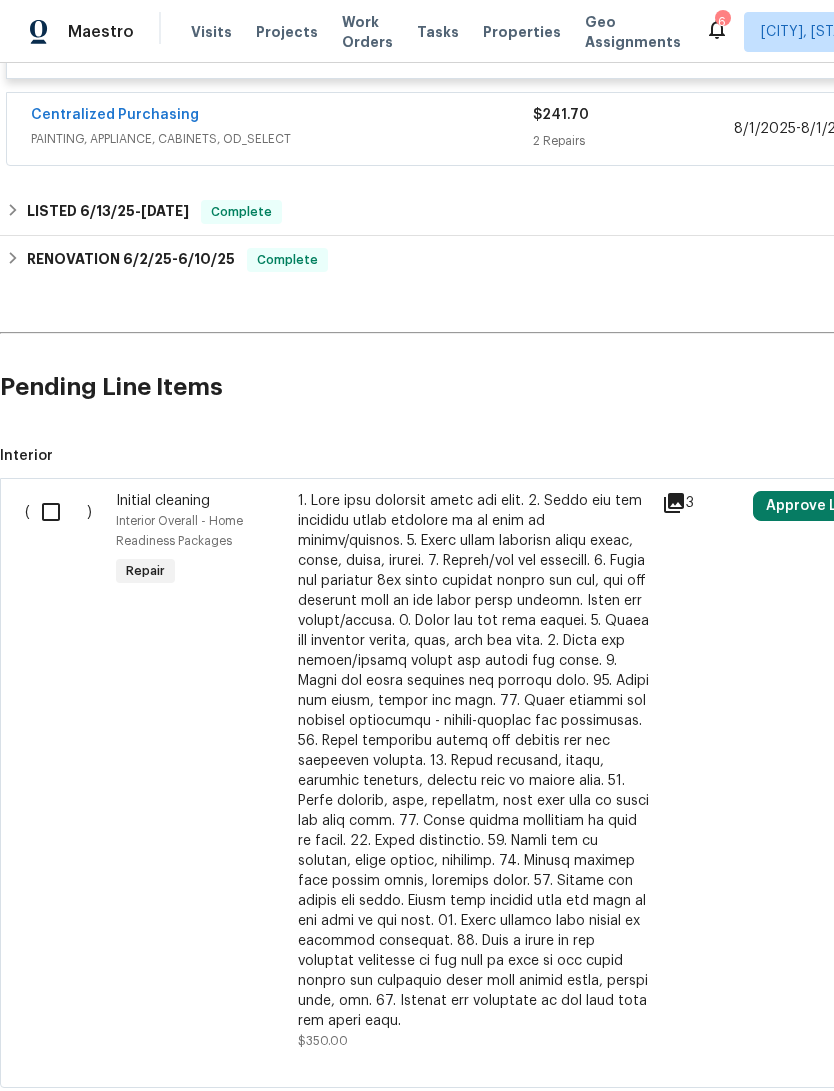 scroll, scrollTop: 958, scrollLeft: 0, axis: vertical 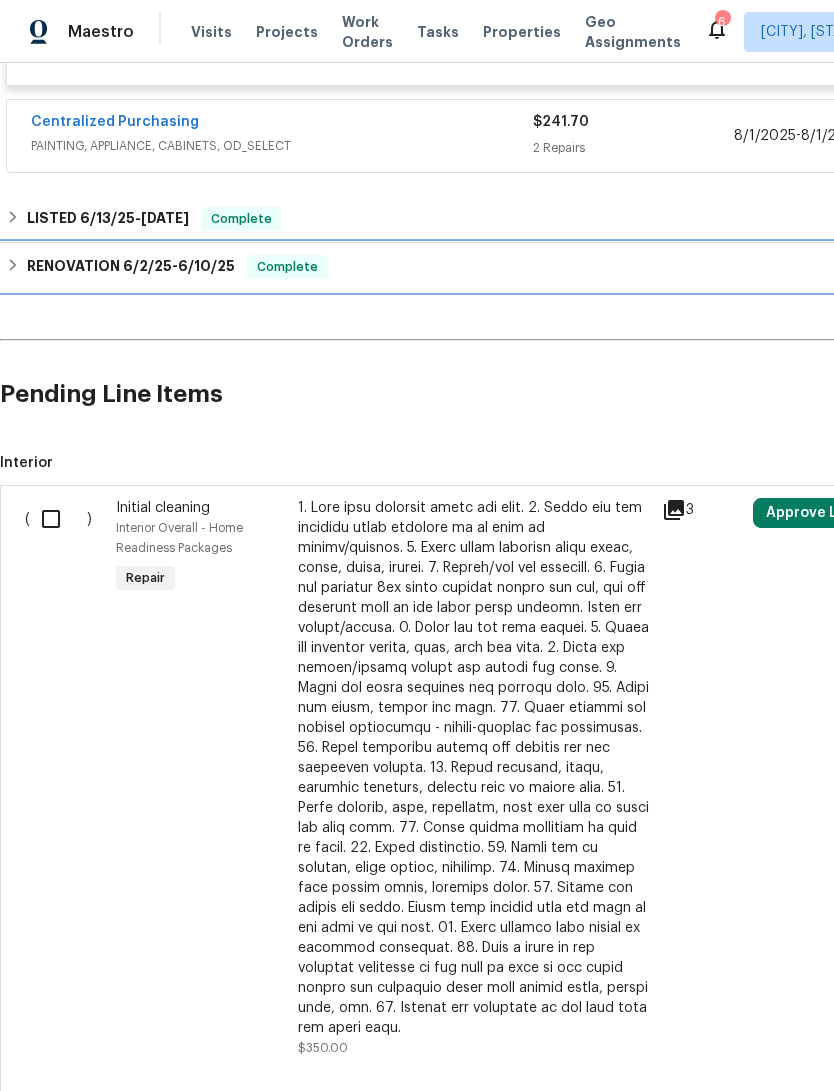 click on "RENOVATION   6/2/25  -  6/10/25" at bounding box center (131, 267) 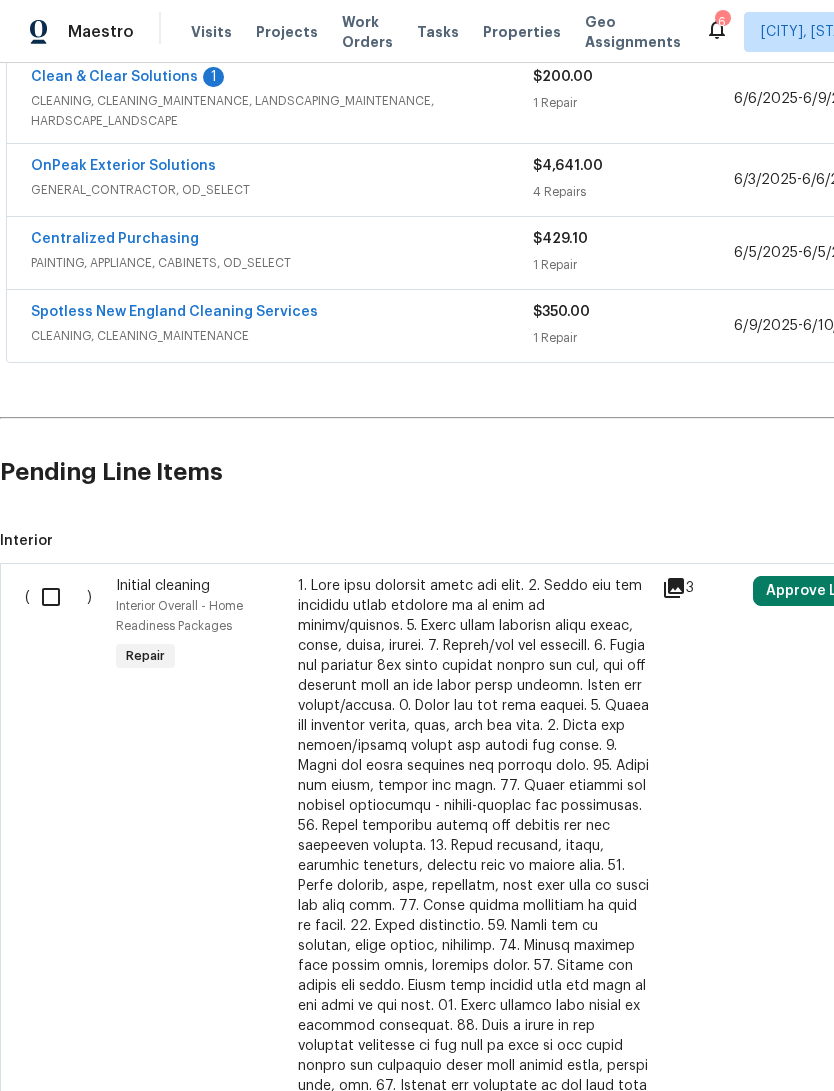 scroll, scrollTop: 1303, scrollLeft: 0, axis: vertical 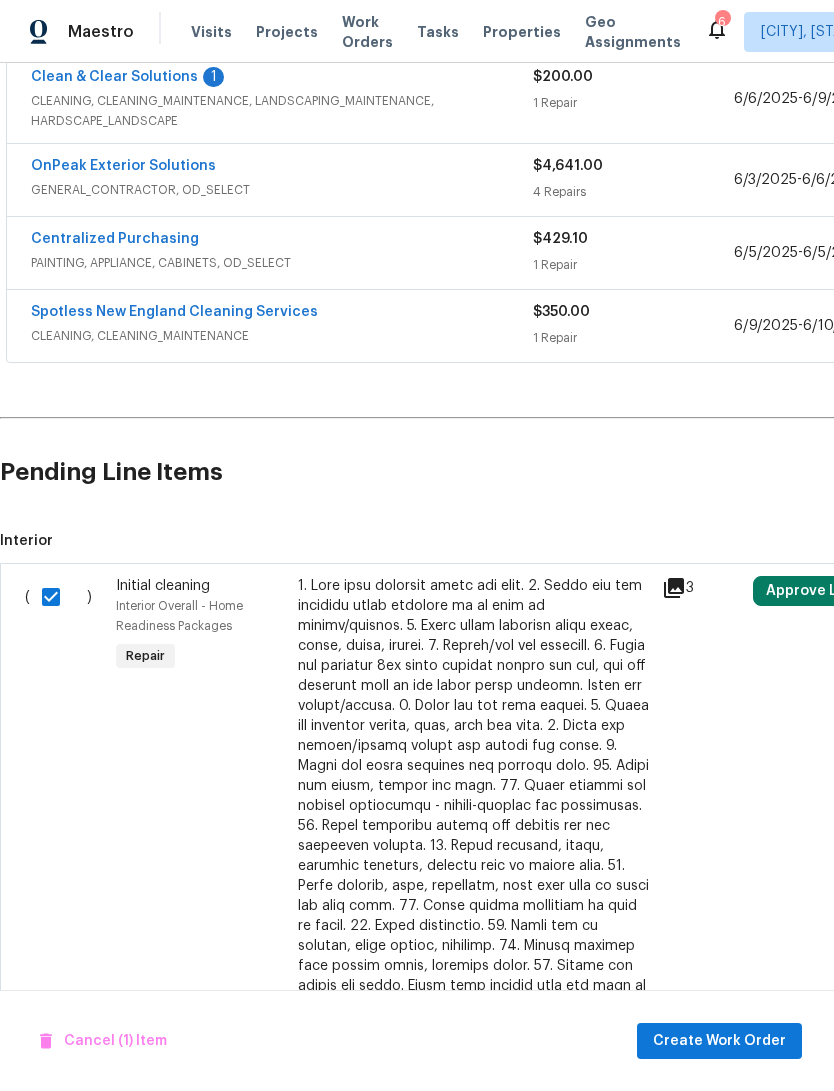 click on "Create Work Order" at bounding box center (719, 1041) 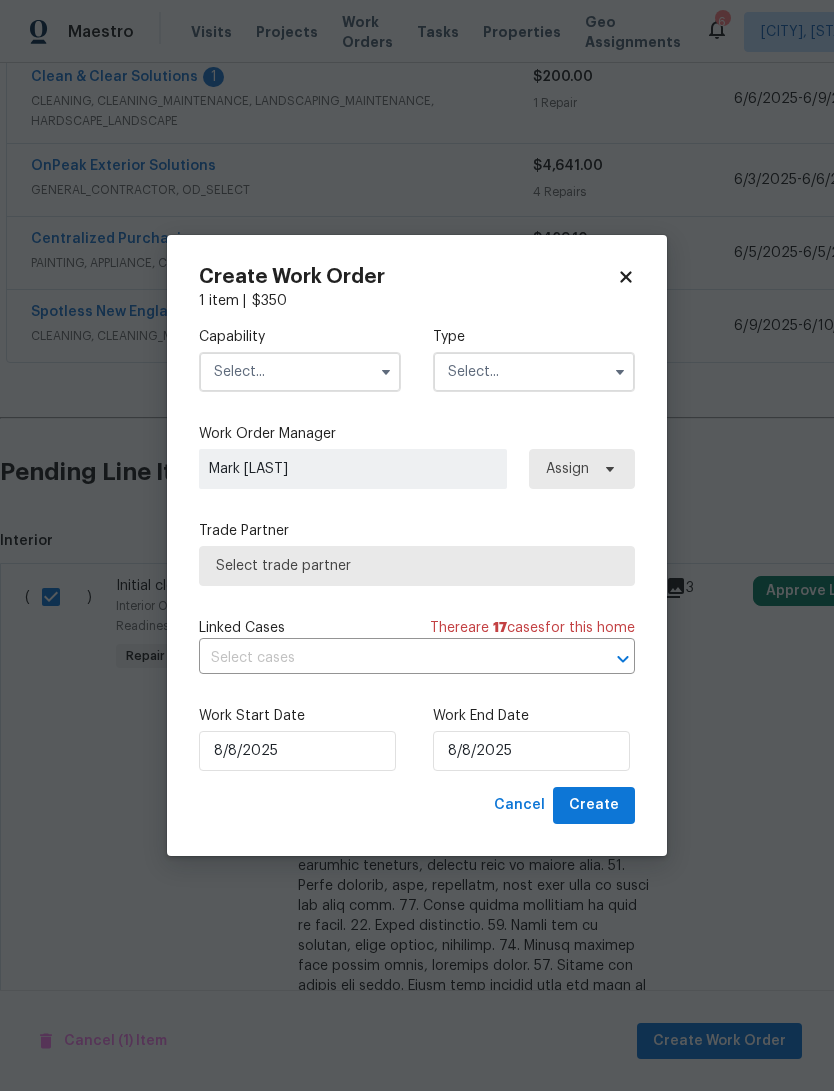 click at bounding box center [300, 372] 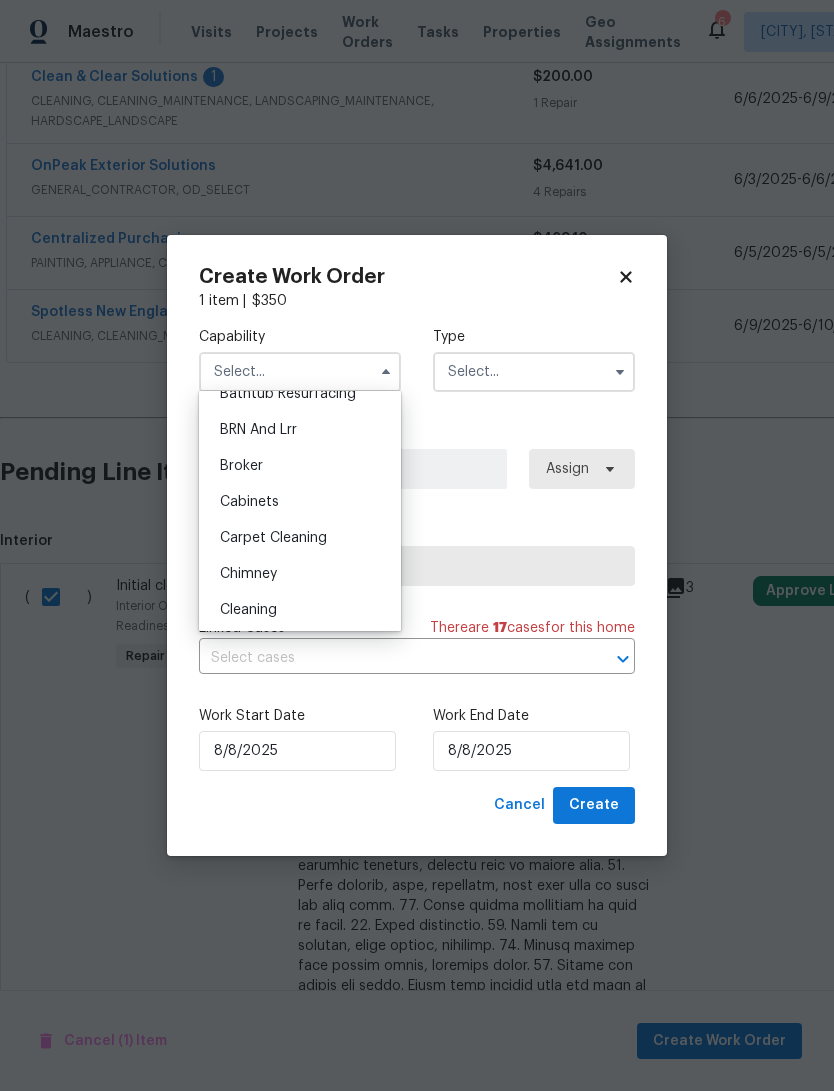 scroll, scrollTop: 122, scrollLeft: 0, axis: vertical 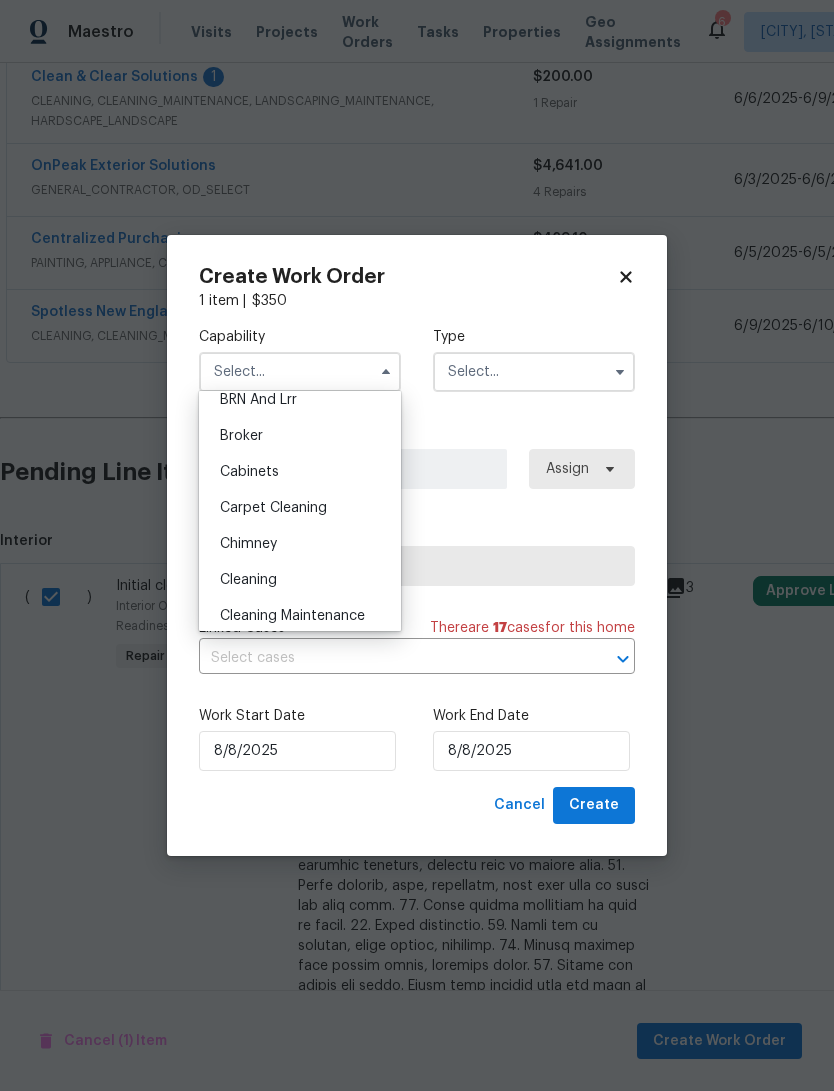 click on "Cleaning" at bounding box center [248, 580] 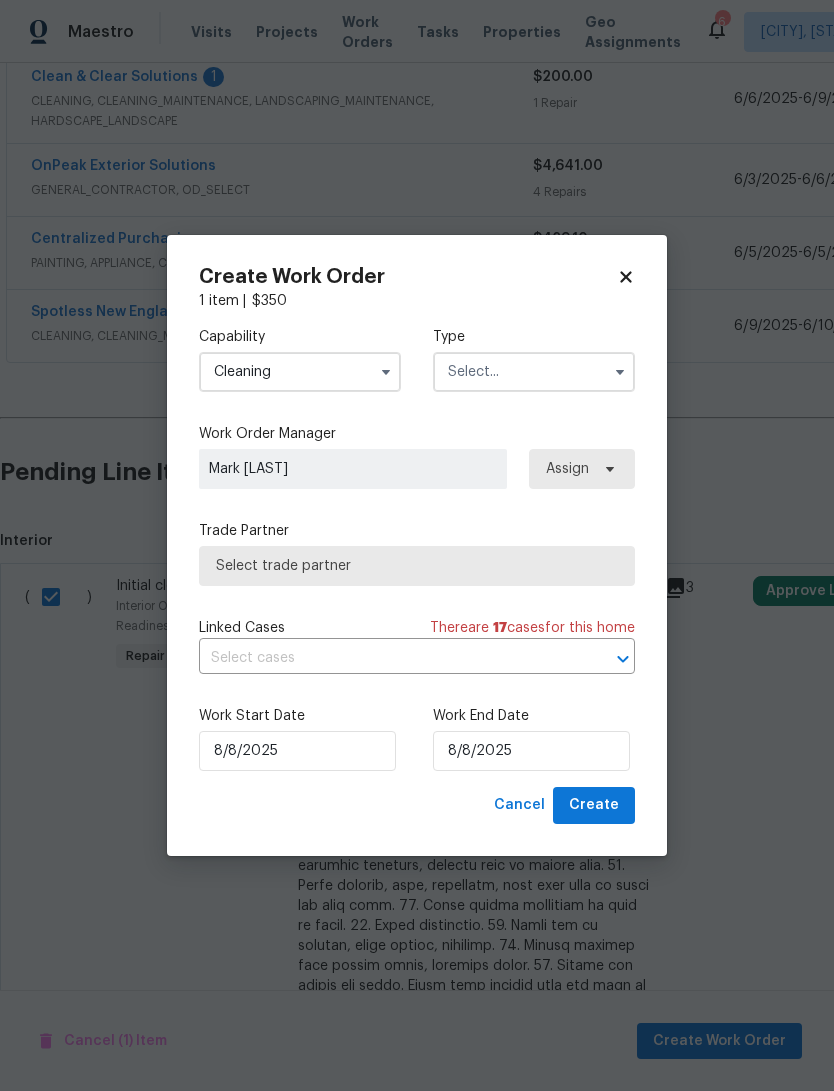 click at bounding box center (534, 372) 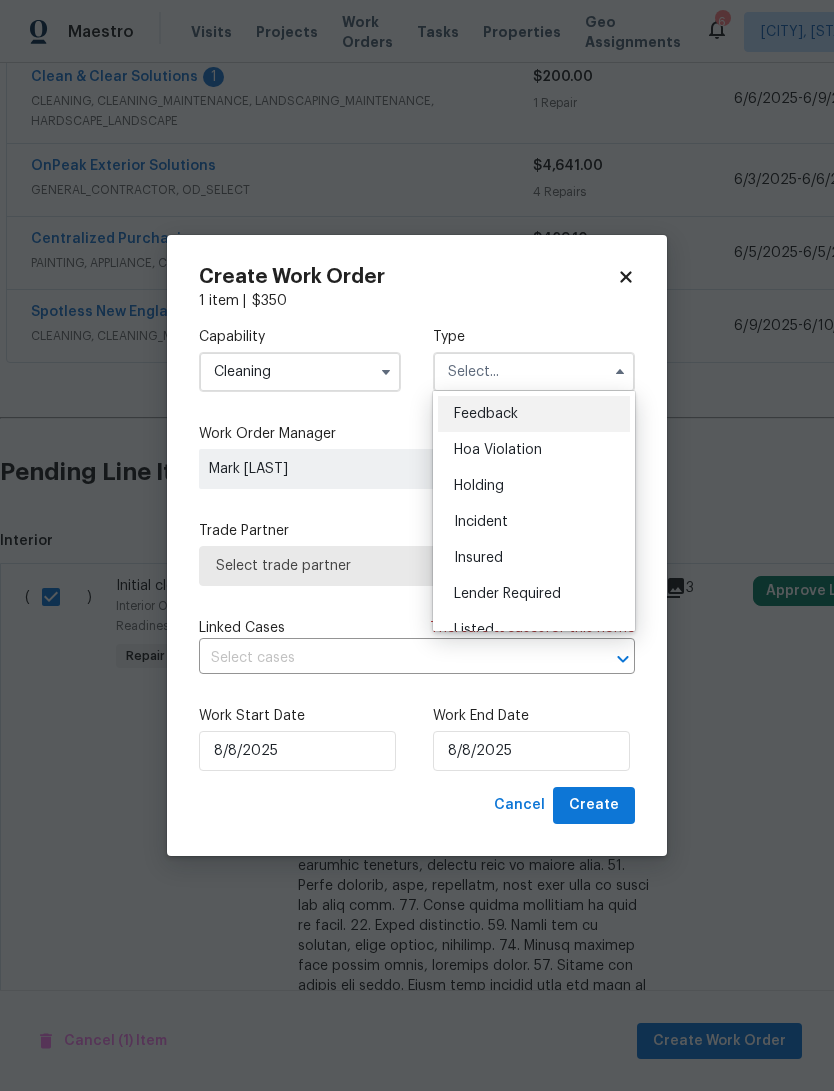 click on "Listed" at bounding box center [534, 630] 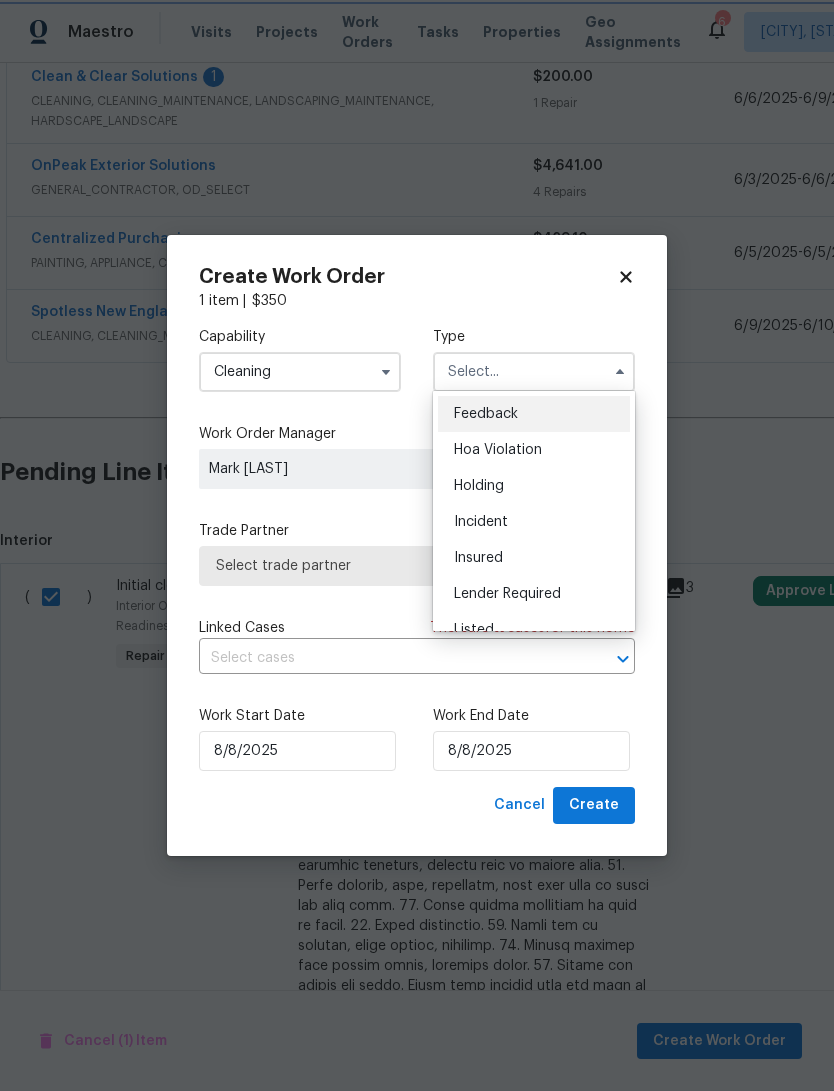 type on "Listed" 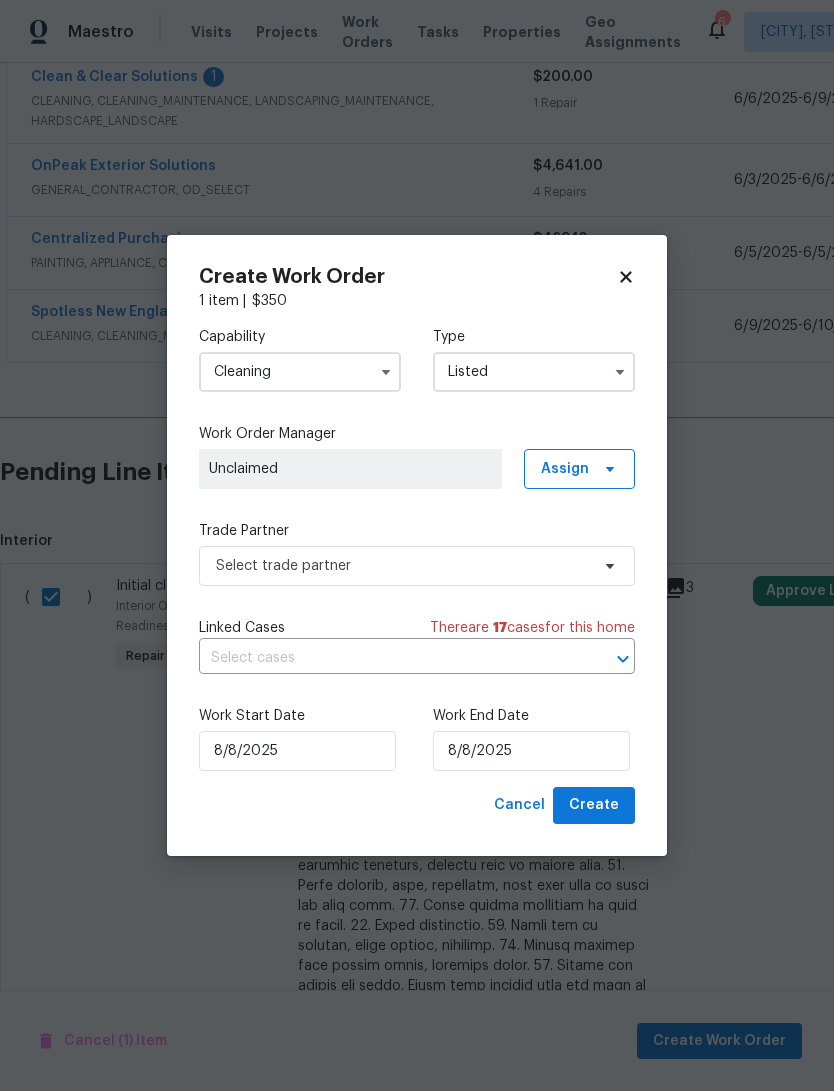 click at bounding box center (389, 658) 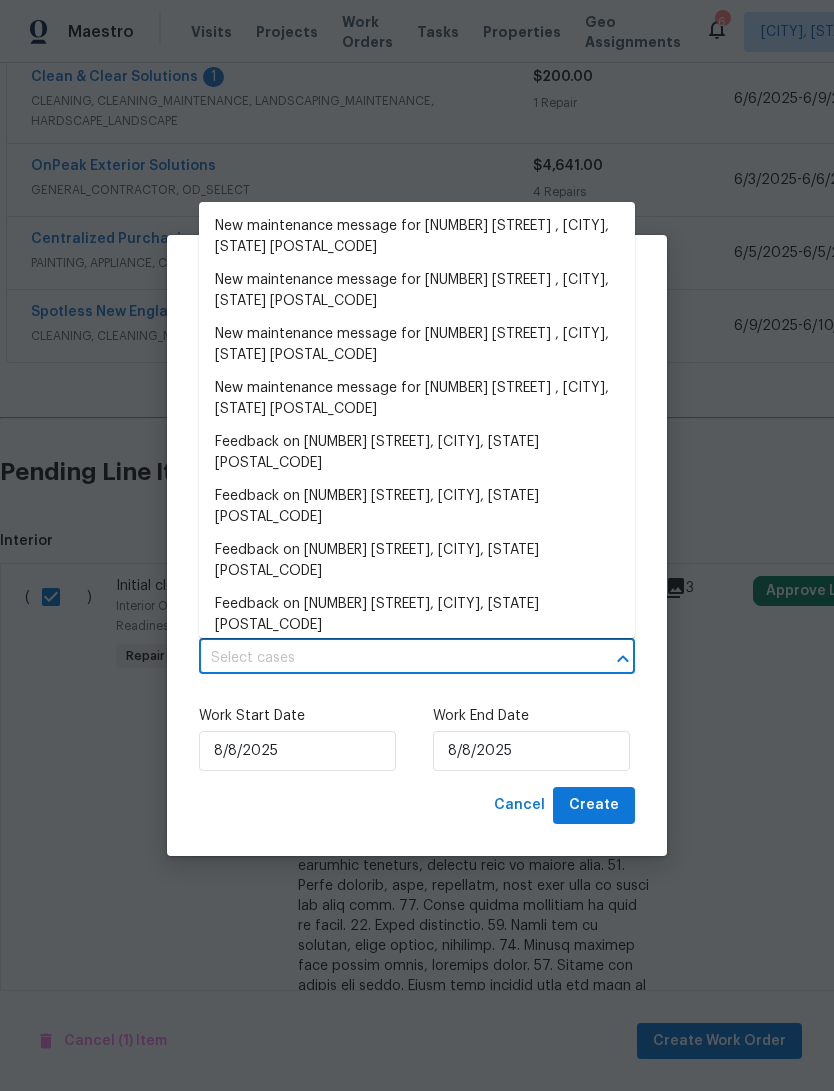 scroll, scrollTop: 28, scrollLeft: 0, axis: vertical 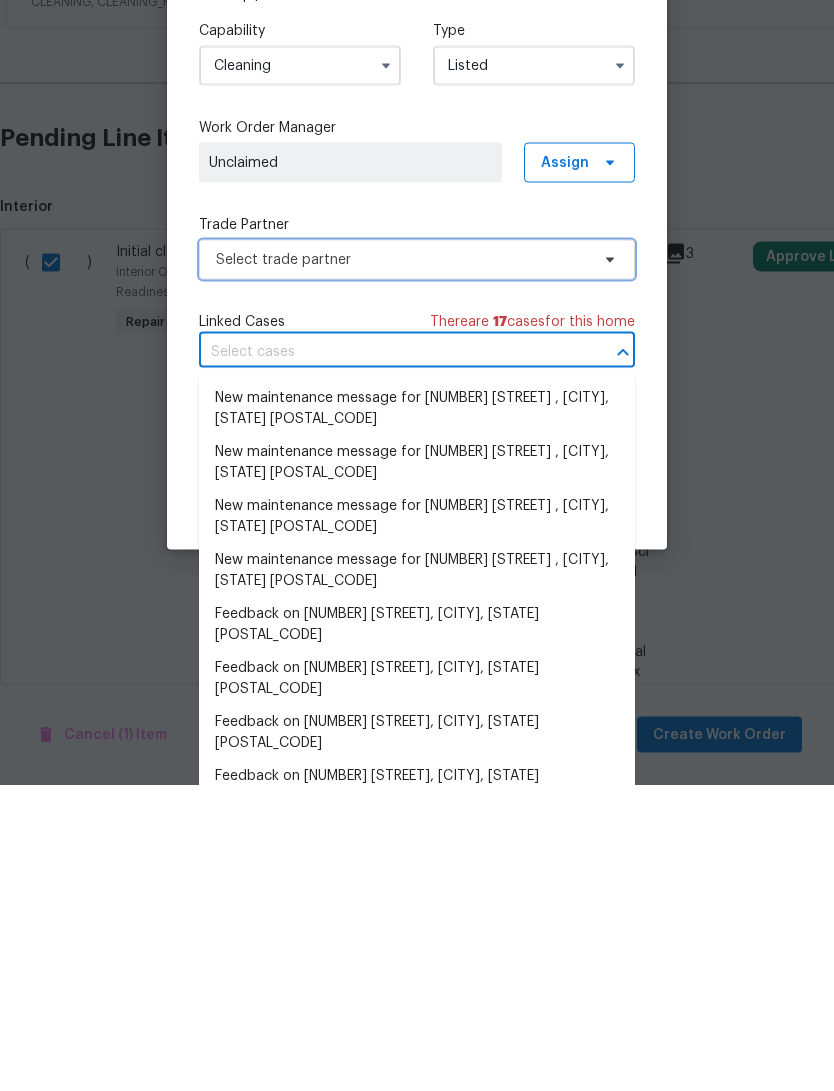 click on "Select trade partner" at bounding box center (402, 566) 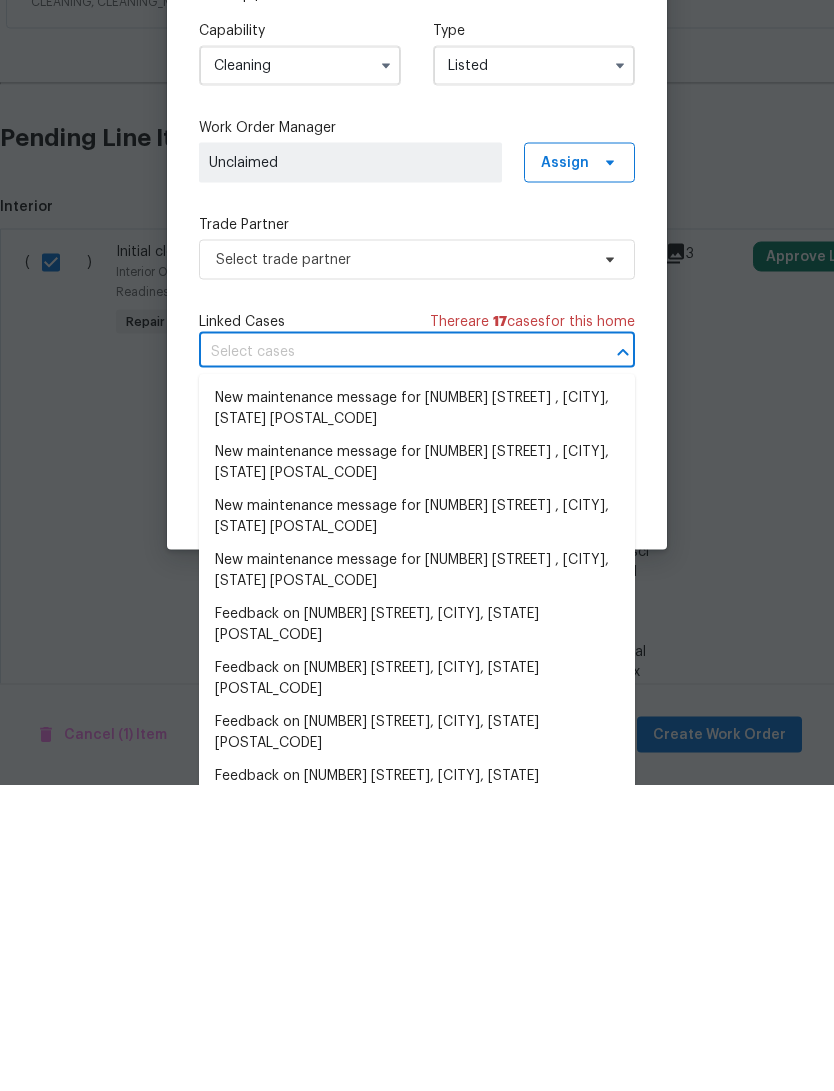 scroll, scrollTop: 75, scrollLeft: 0, axis: vertical 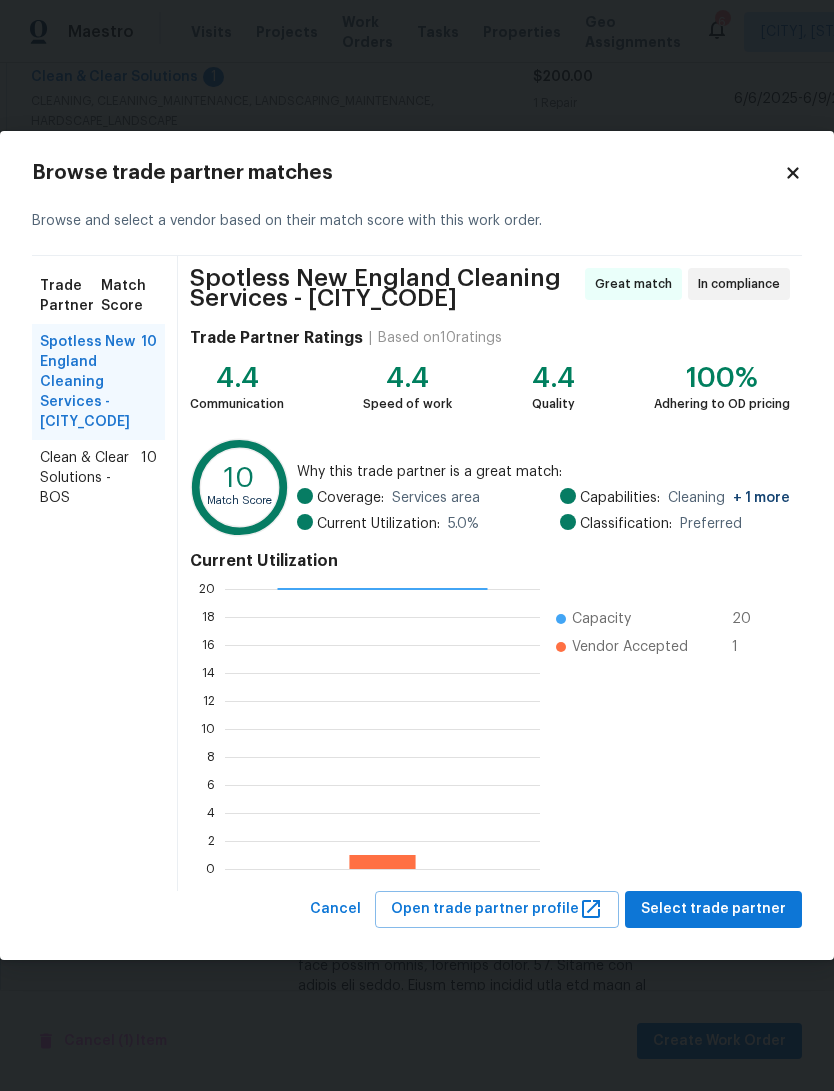 click on "Clean & Clear Solutions - BOS" at bounding box center [90, 478] 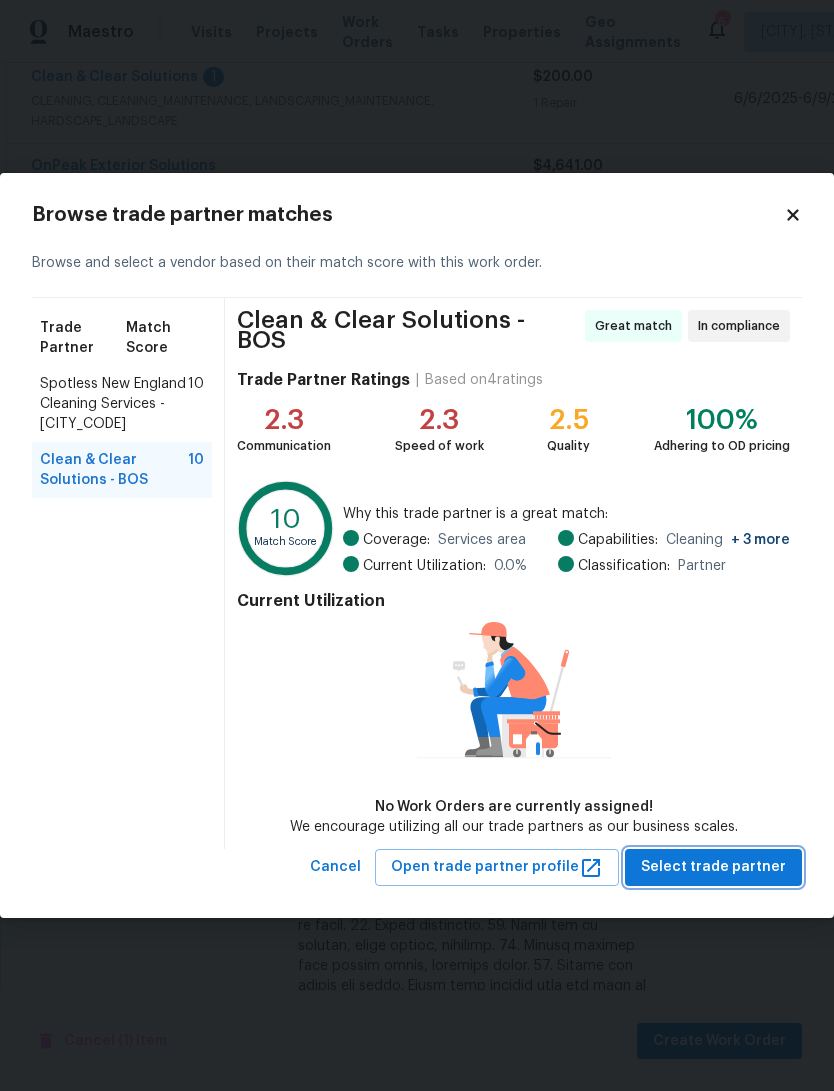 click on "Select trade partner" at bounding box center (713, 867) 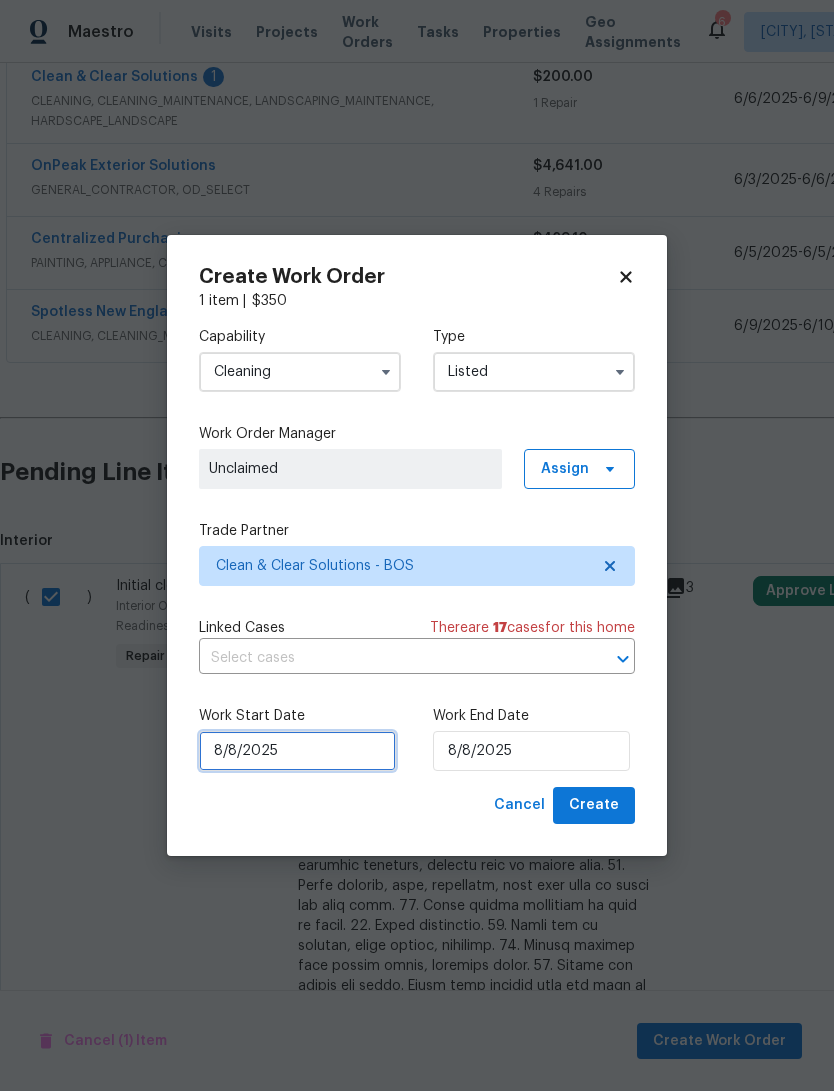 click on "8/8/2025" at bounding box center (297, 751) 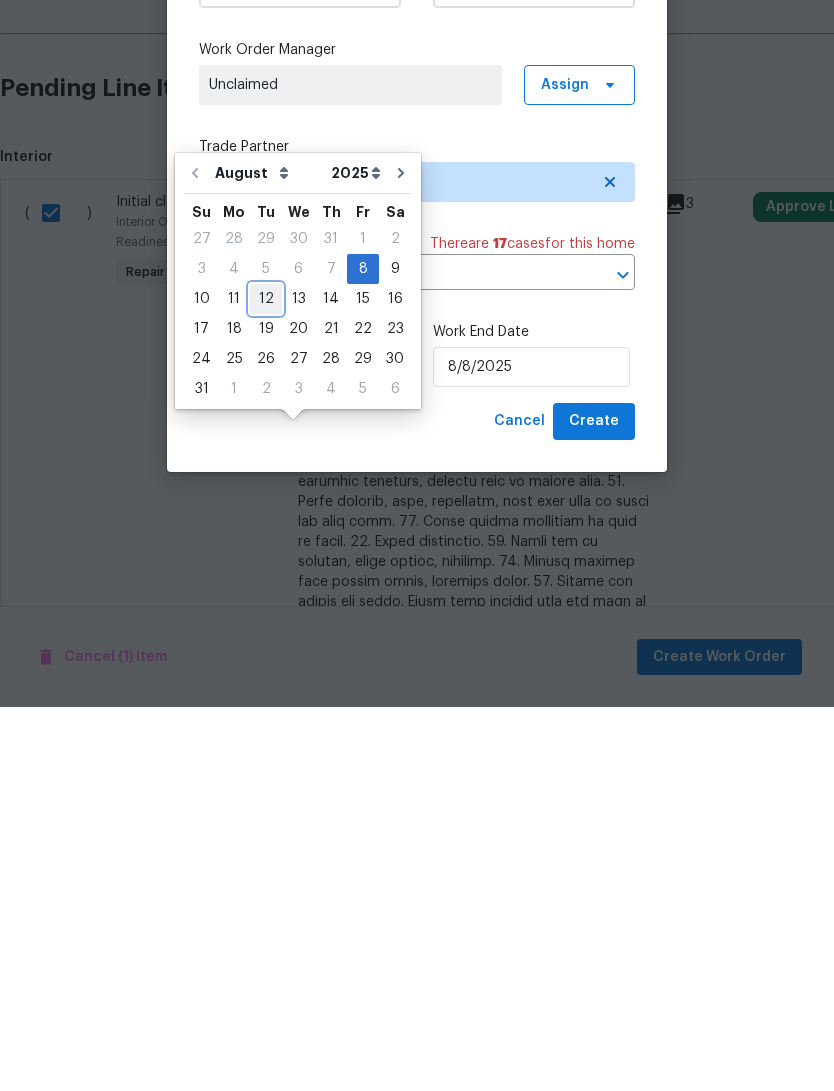click on "12" at bounding box center (266, 683) 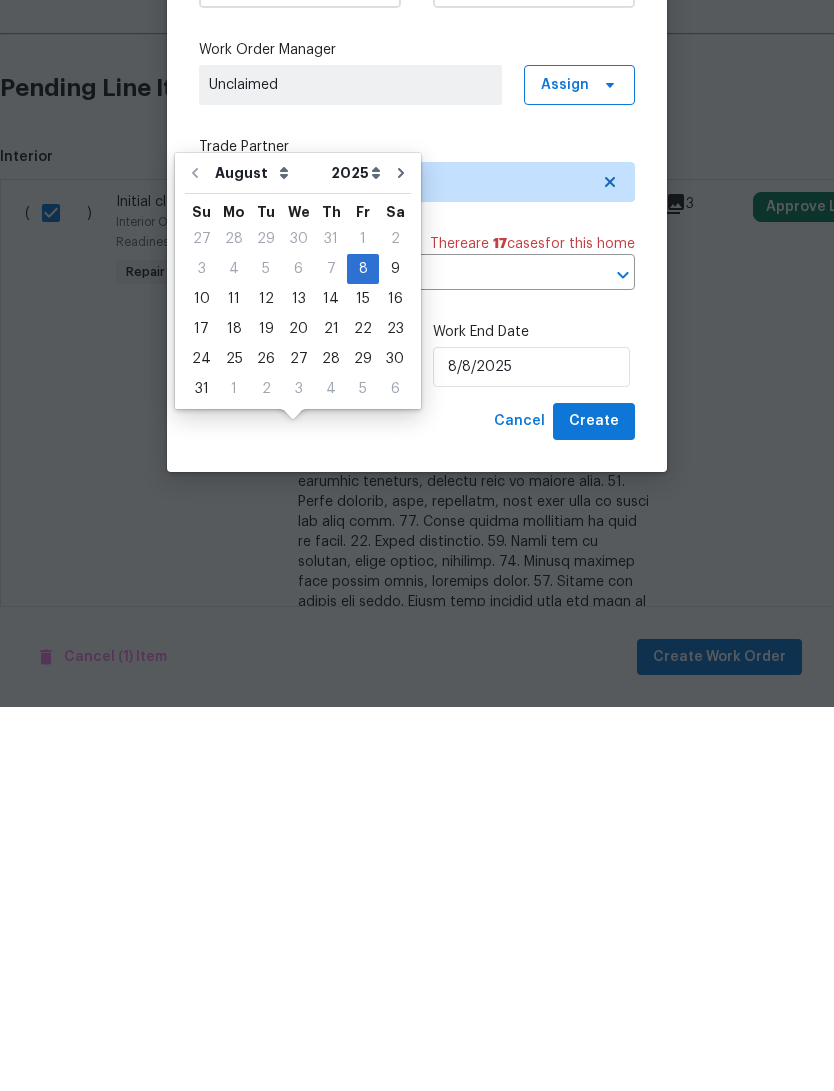 type on "8/12/2025" 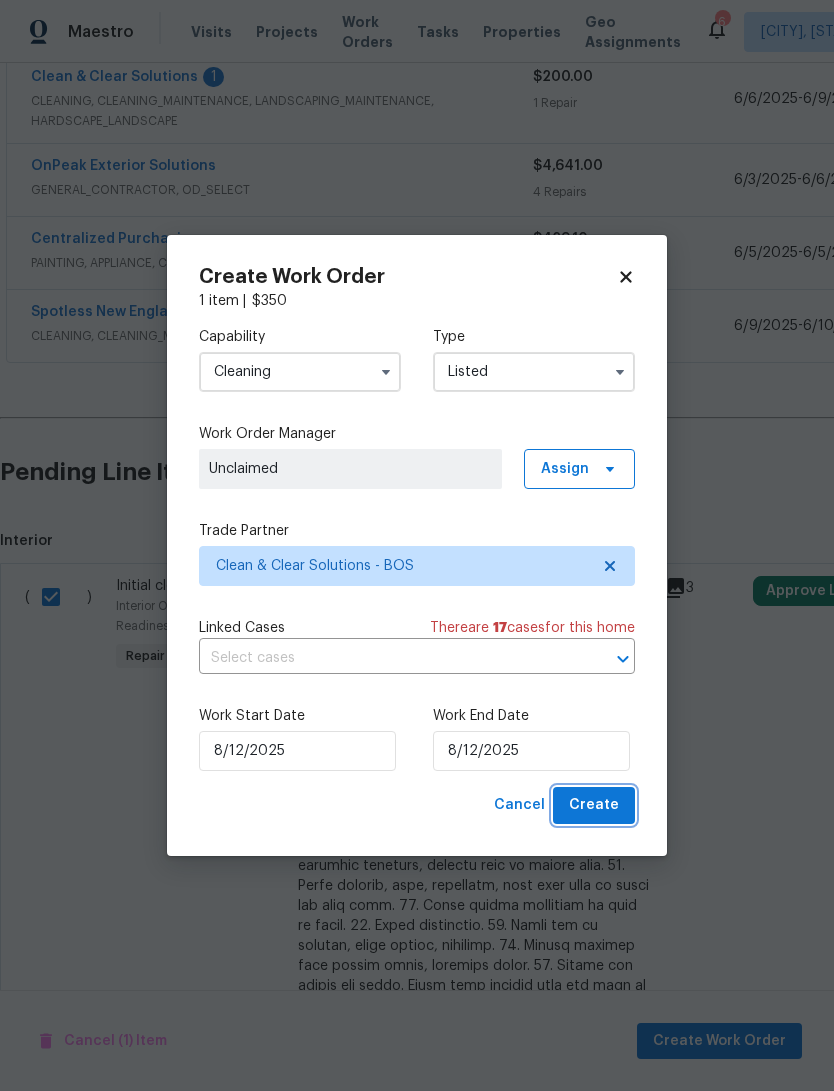 click on "Create" at bounding box center [594, 805] 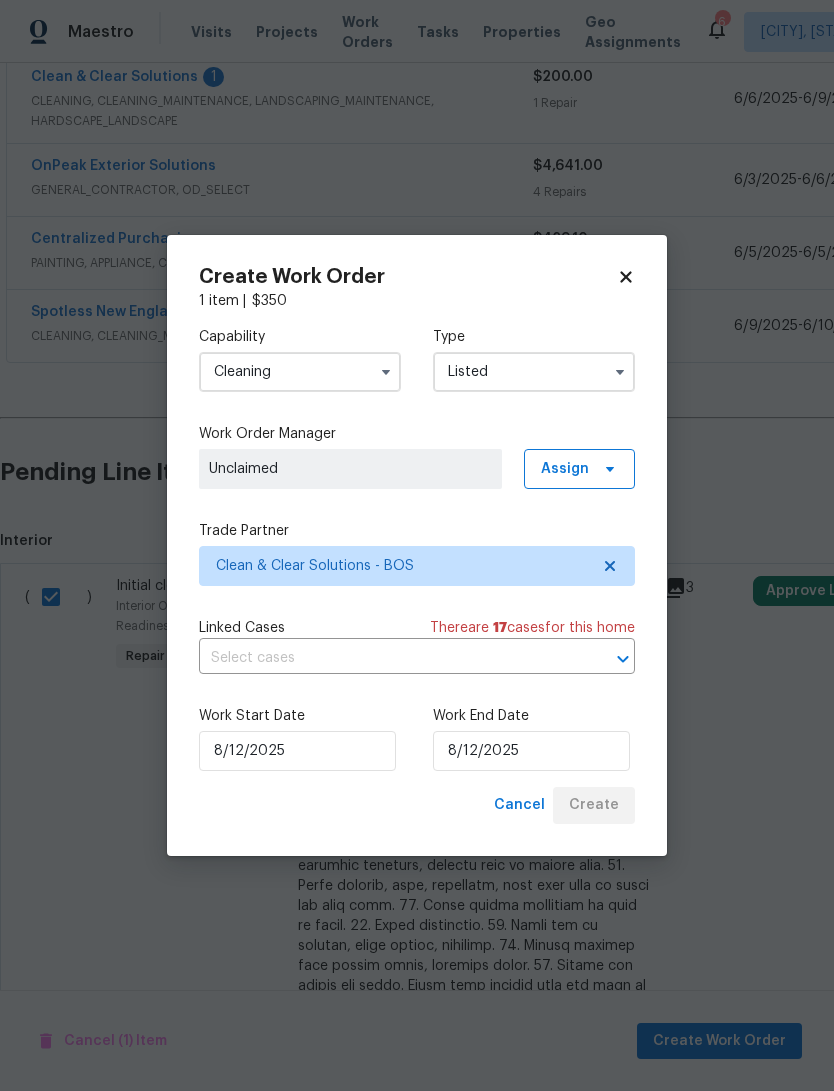 checkbox on "false" 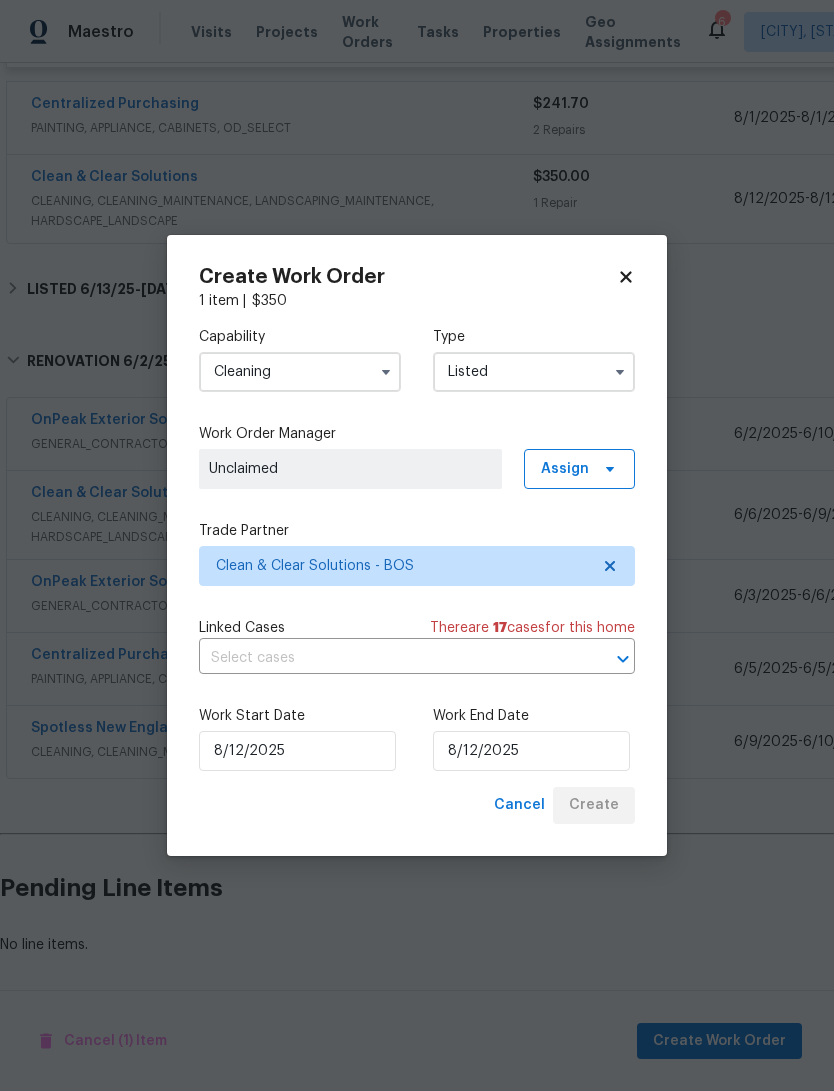 scroll, scrollTop: 903, scrollLeft: 0, axis: vertical 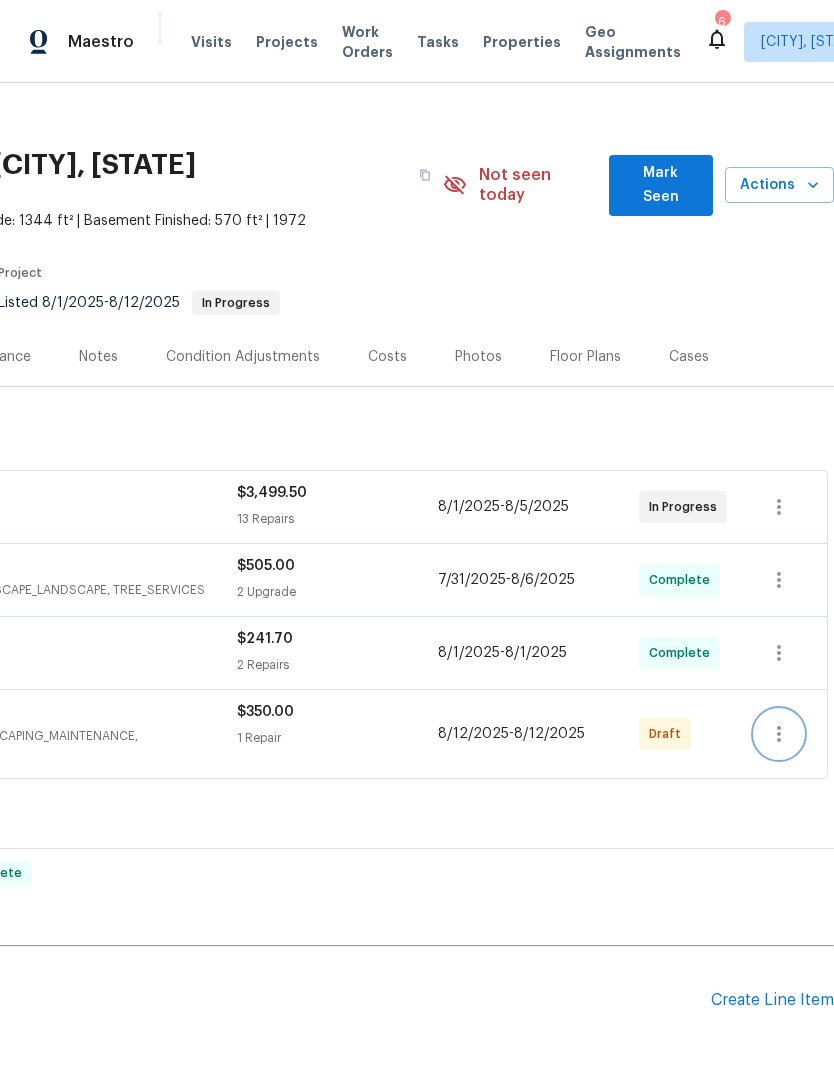 click at bounding box center [779, 734] 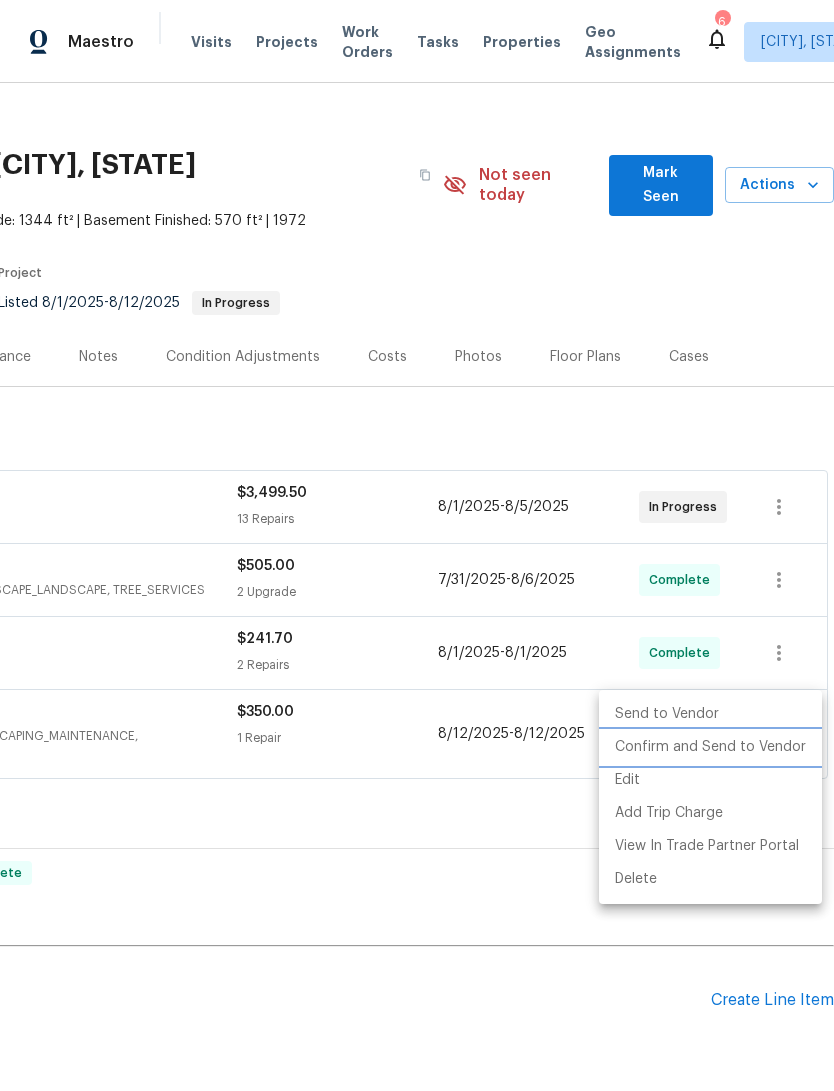 click on "Confirm and Send to Vendor" at bounding box center [710, 747] 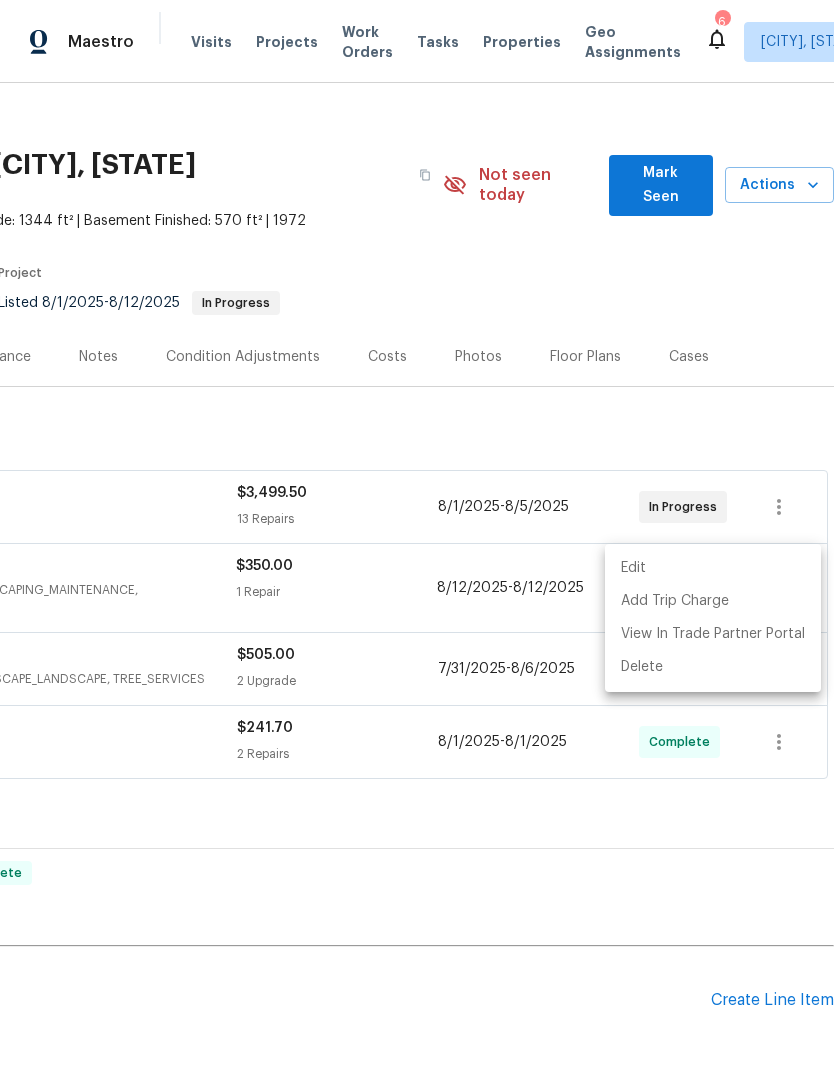 click at bounding box center (417, 545) 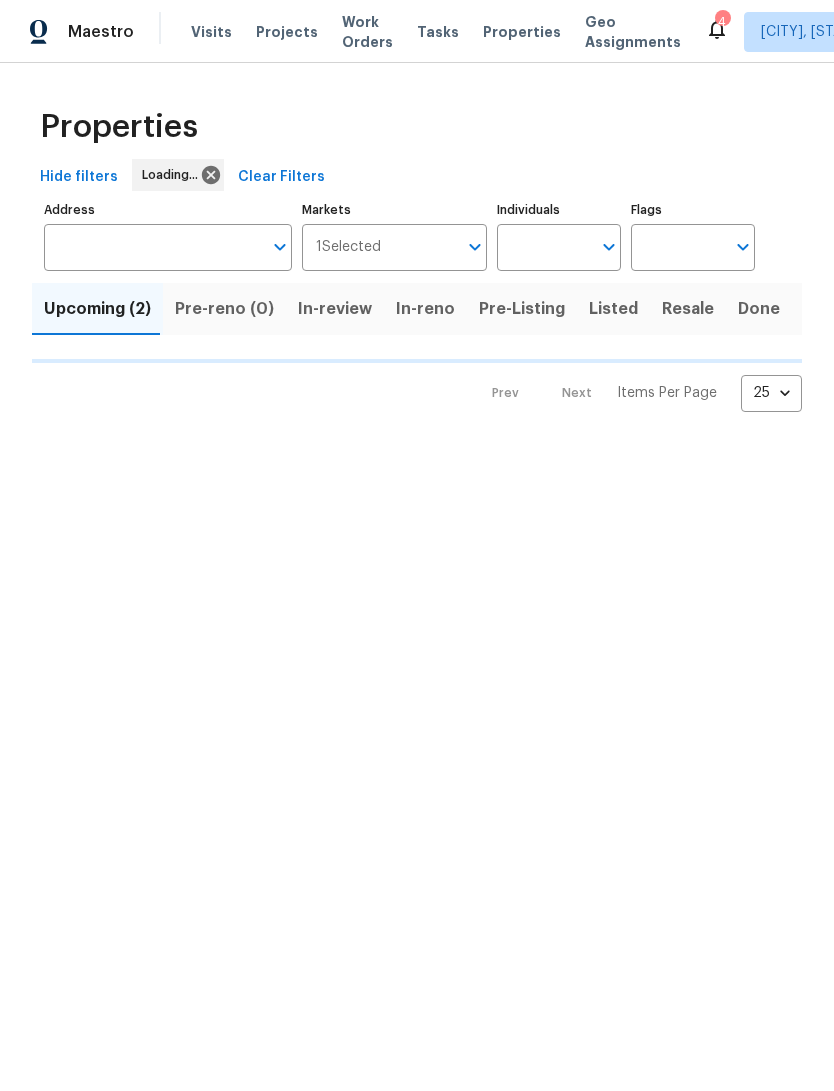 scroll, scrollTop: 0, scrollLeft: 0, axis: both 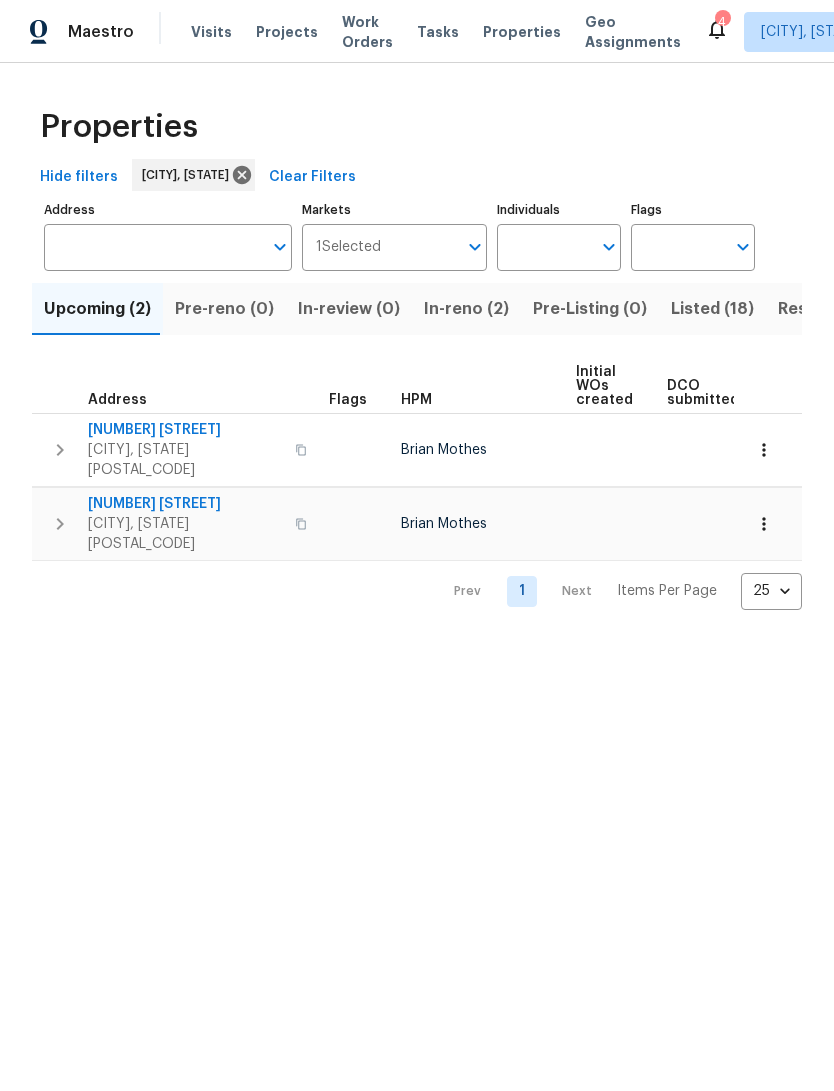 click on "Listed (18)" at bounding box center (712, 309) 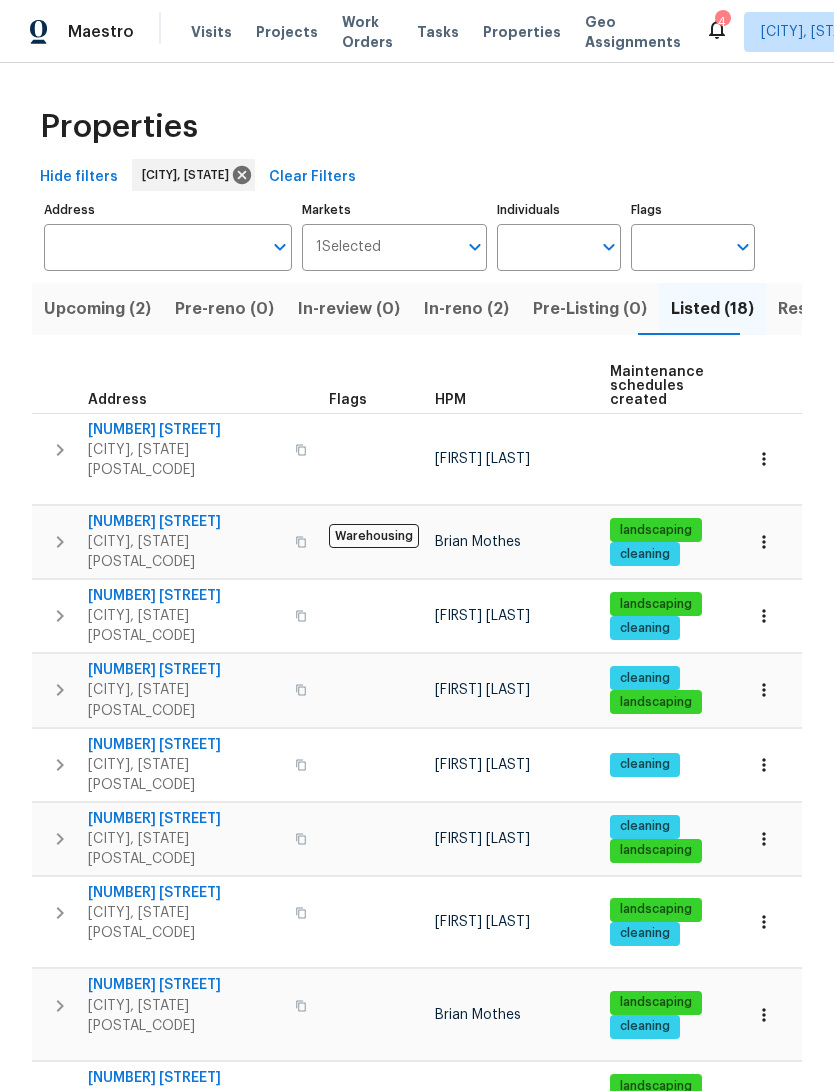 scroll, scrollTop: 0, scrollLeft: 0, axis: both 